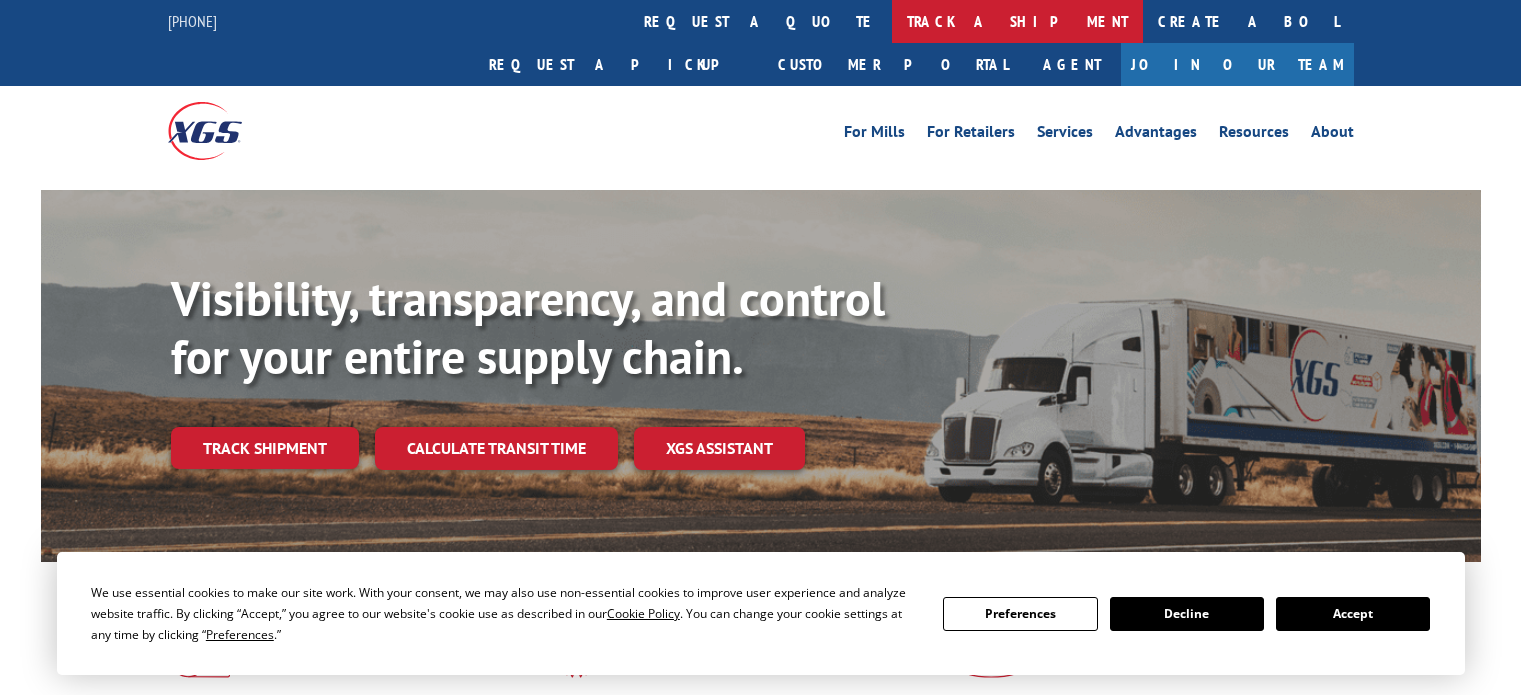scroll, scrollTop: 0, scrollLeft: 0, axis: both 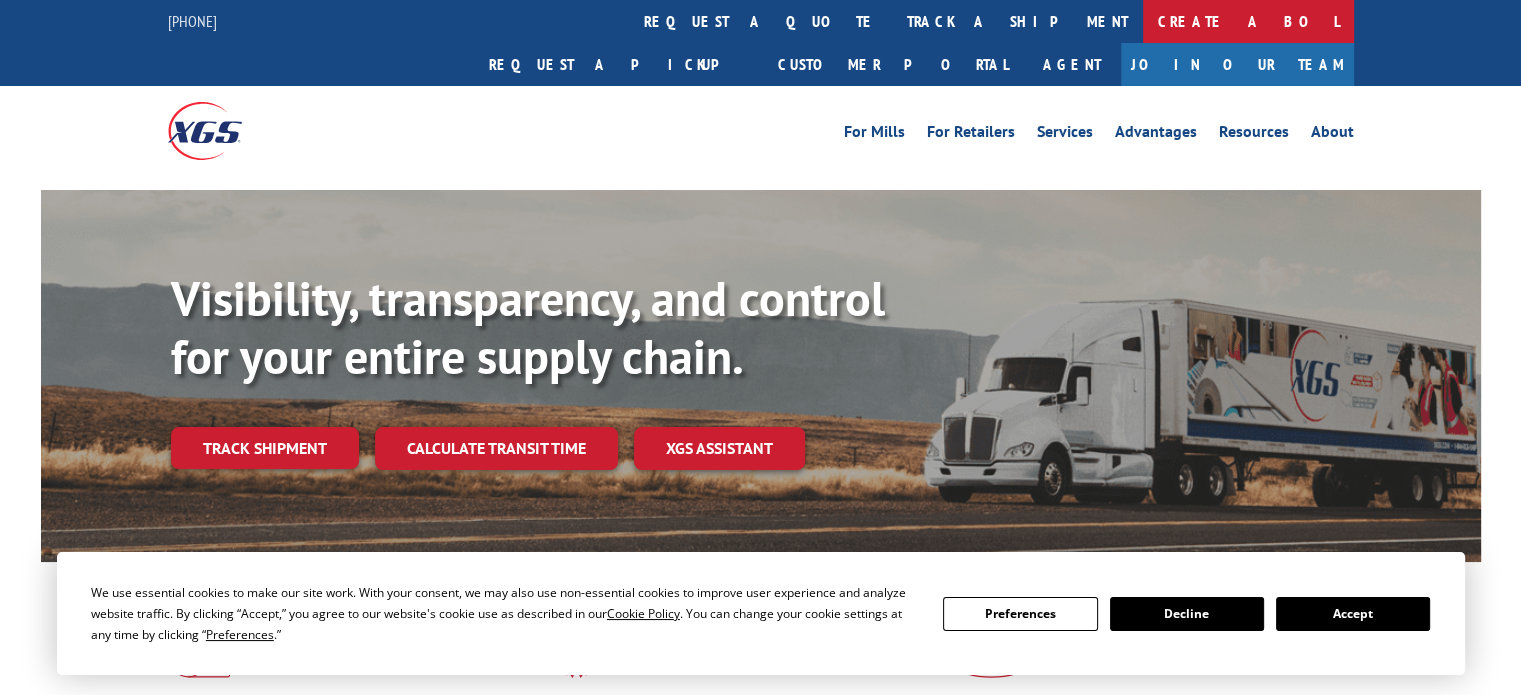click on "Create a BOL" at bounding box center (1248, 21) 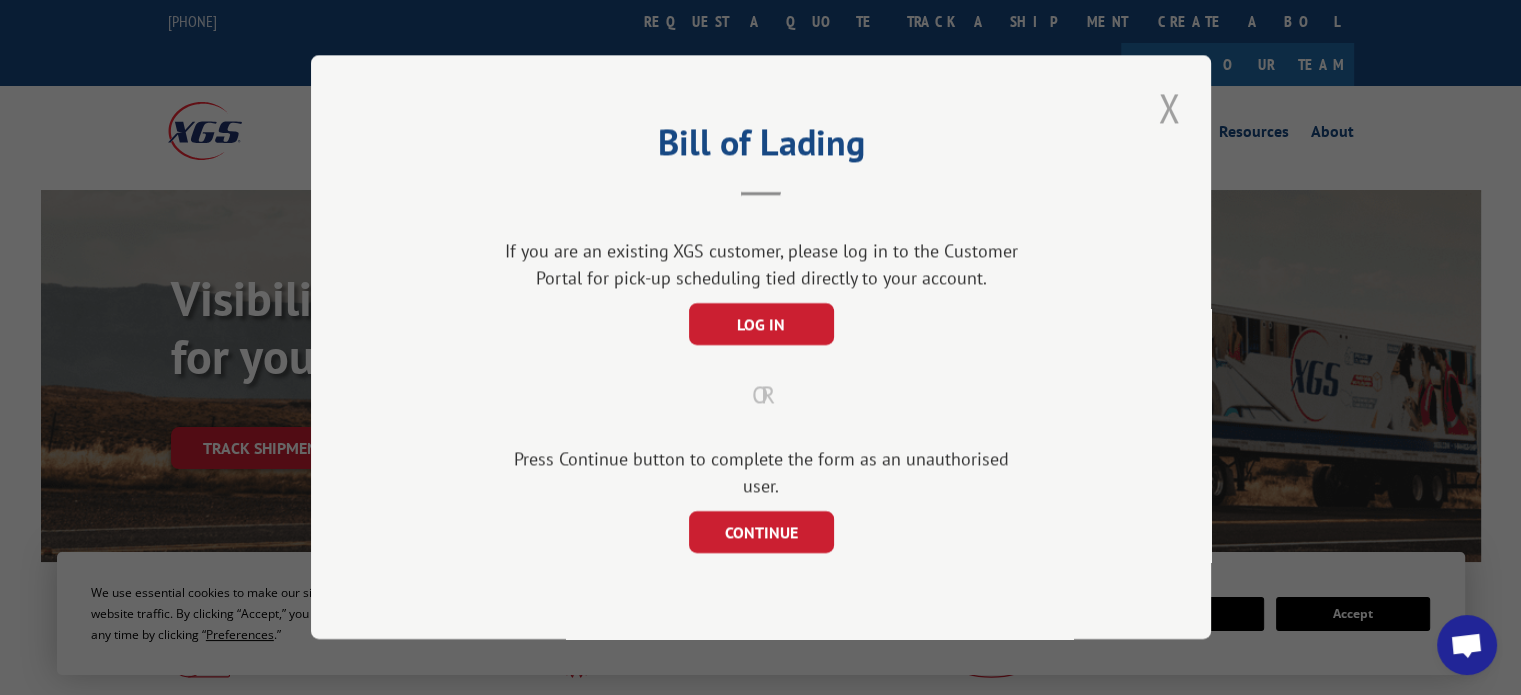 click at bounding box center (1169, 107) 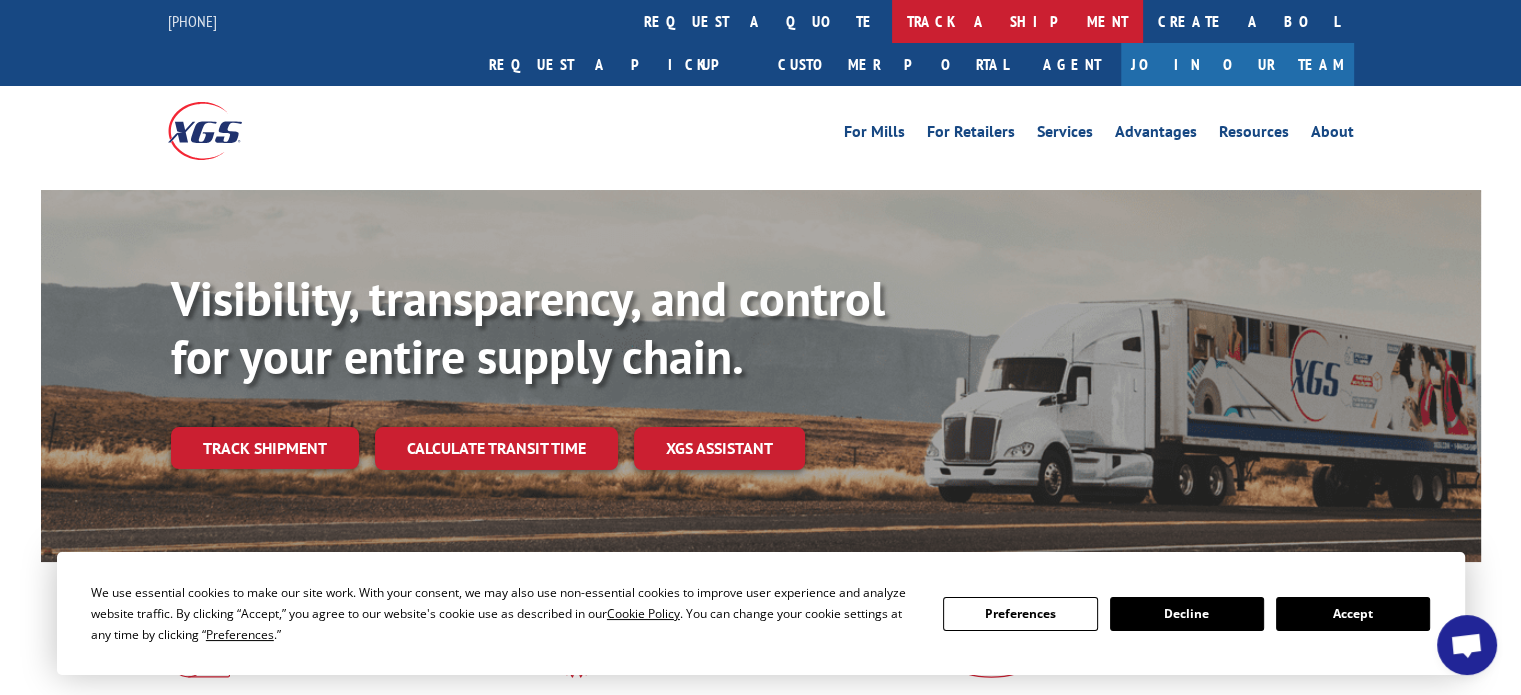 click on "track a shipment" at bounding box center (1017, 21) 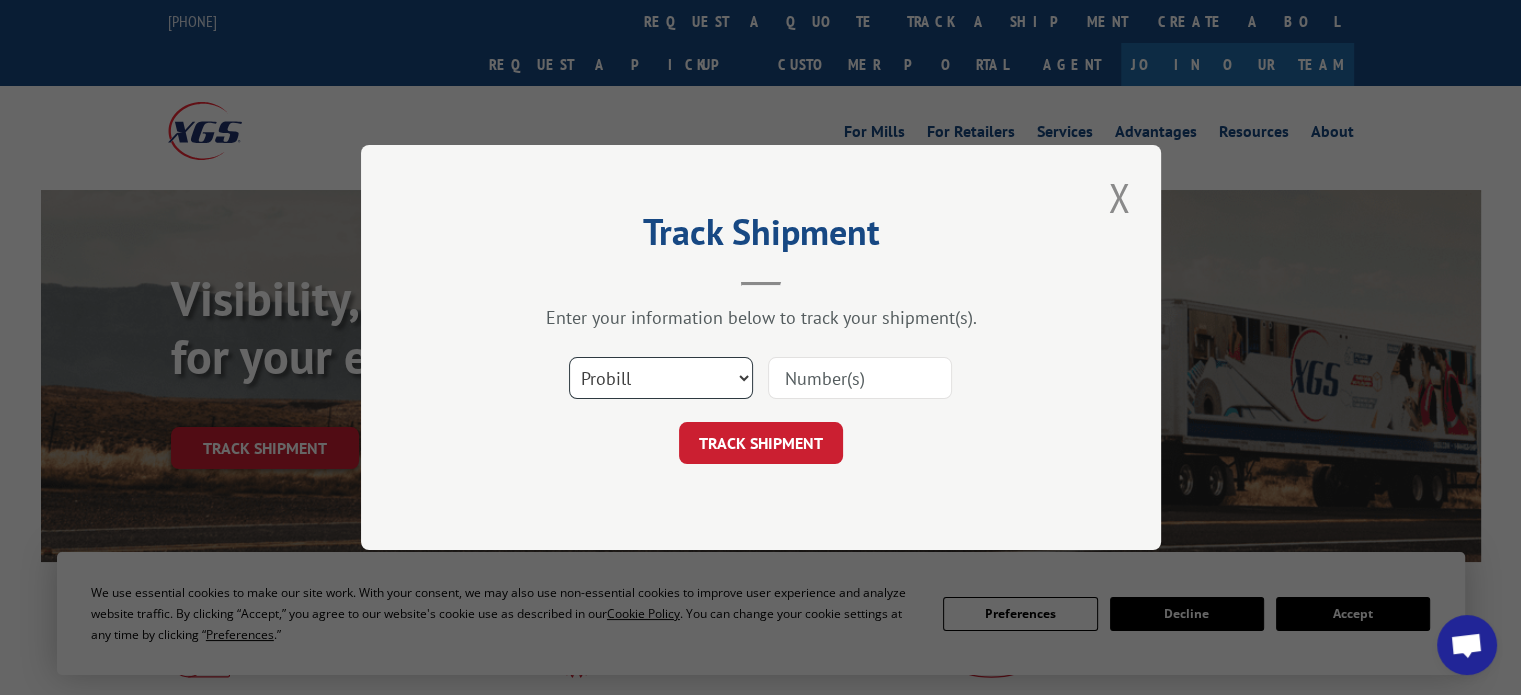 click on "Select category... Probill BOL PO" at bounding box center [661, 378] 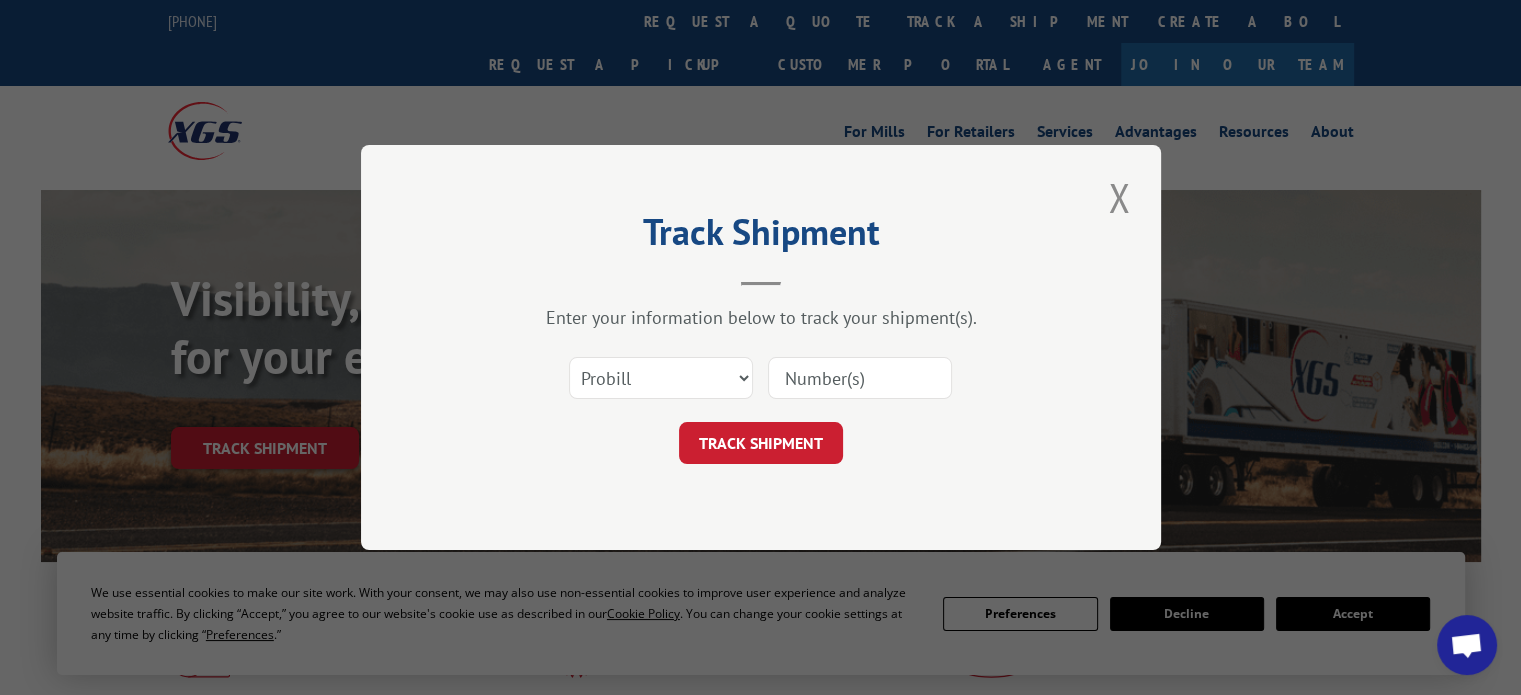 click at bounding box center (860, 378) 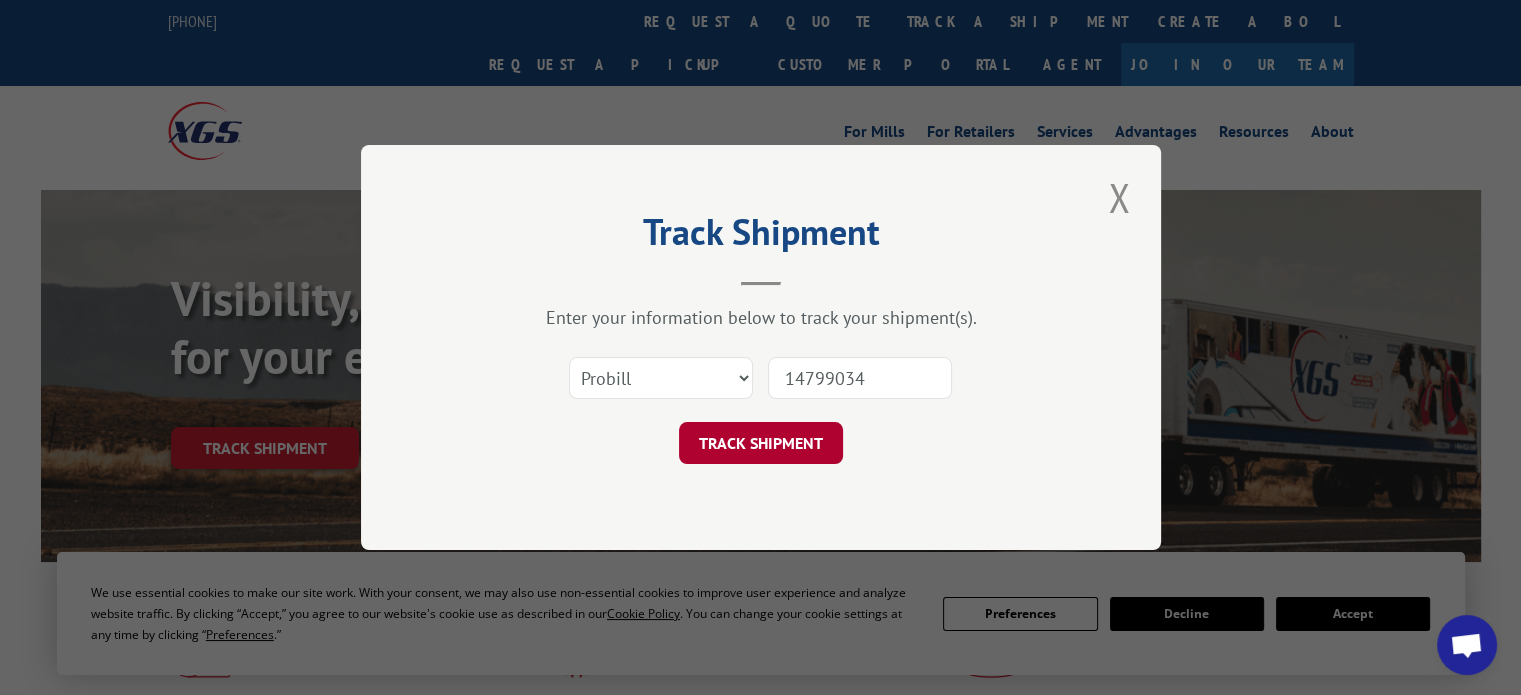 type on "14799034" 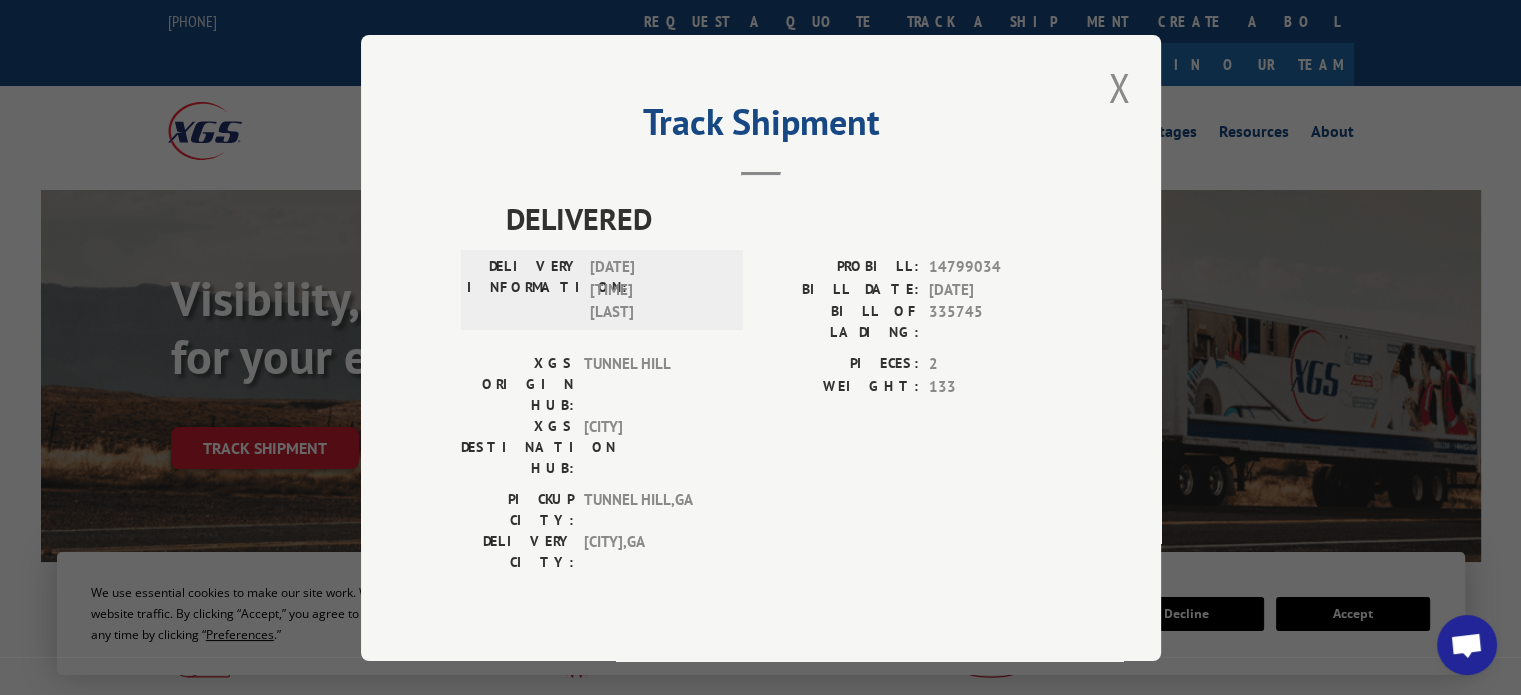 click on "Track Shipment DELIVERED DELIVERY INFORMATION: 02/22/2023 11:42 am [FIRST] PROBILL: 14799034 BILL DATE: 02/17/2023 BILL OF LADING: 335745 XGS ORIGIN HUB: [CITY] XGS DESTINATION HUB: [CITY] PIECES: 2 WEIGHT: 133 PICKUP CITY: [CITY] , [STATE] DELIVERY CITY: [CITY] , [STATE]" at bounding box center [760, 347] 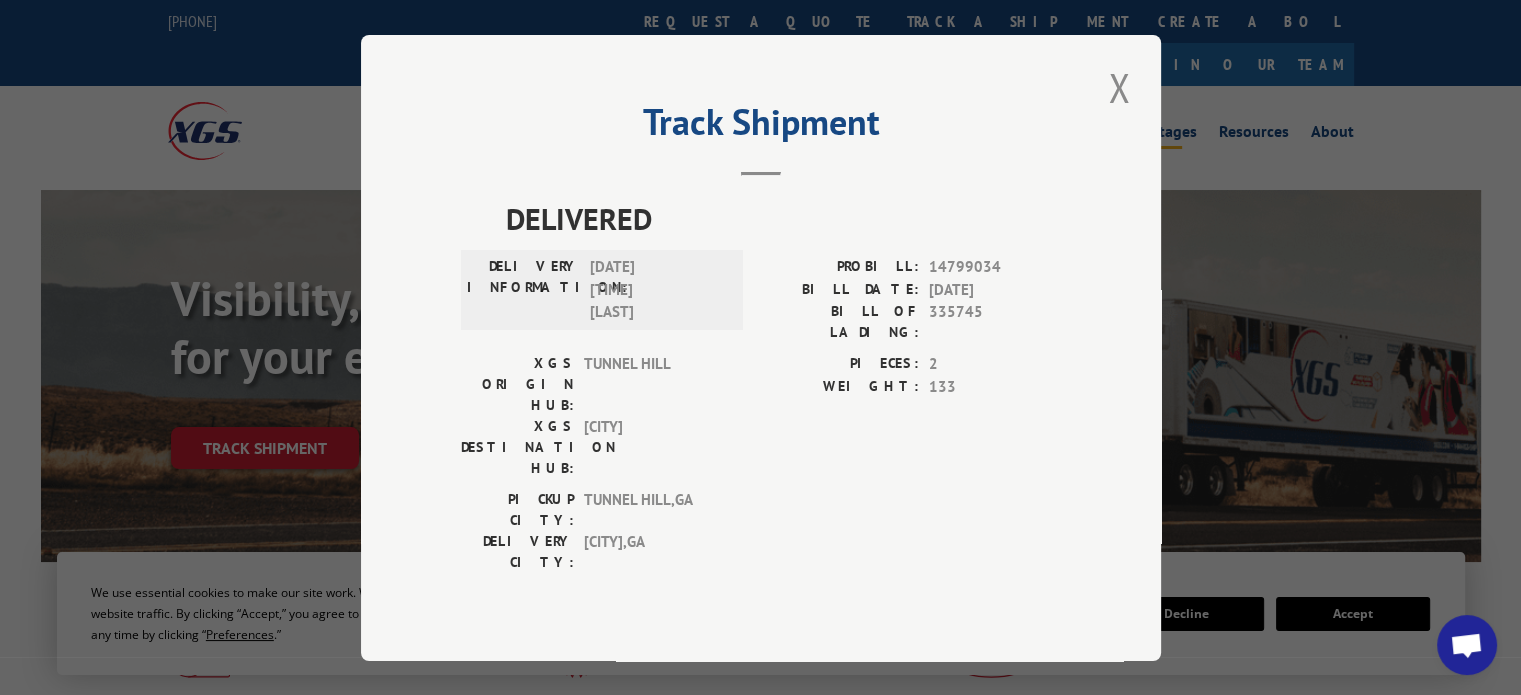 click at bounding box center (1119, 87) 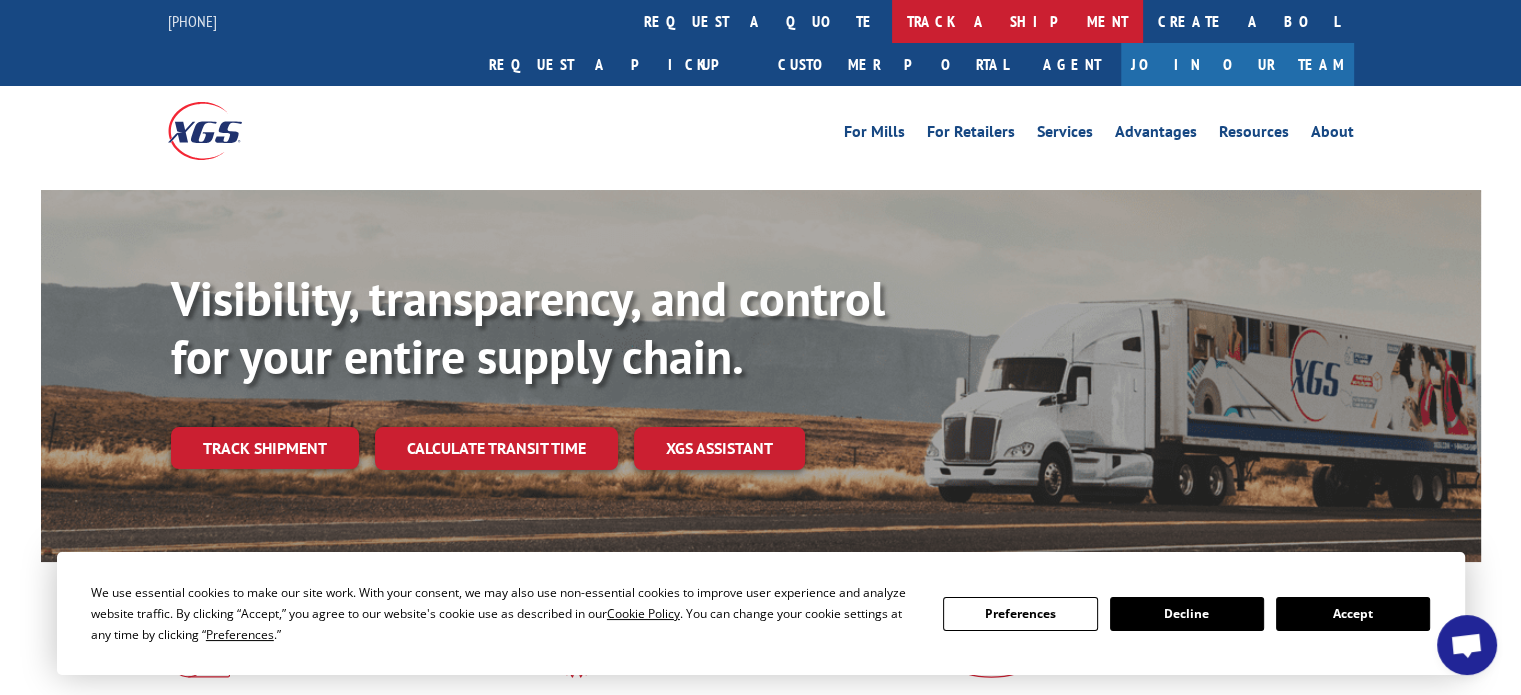 click on "track a shipment" at bounding box center [1017, 21] 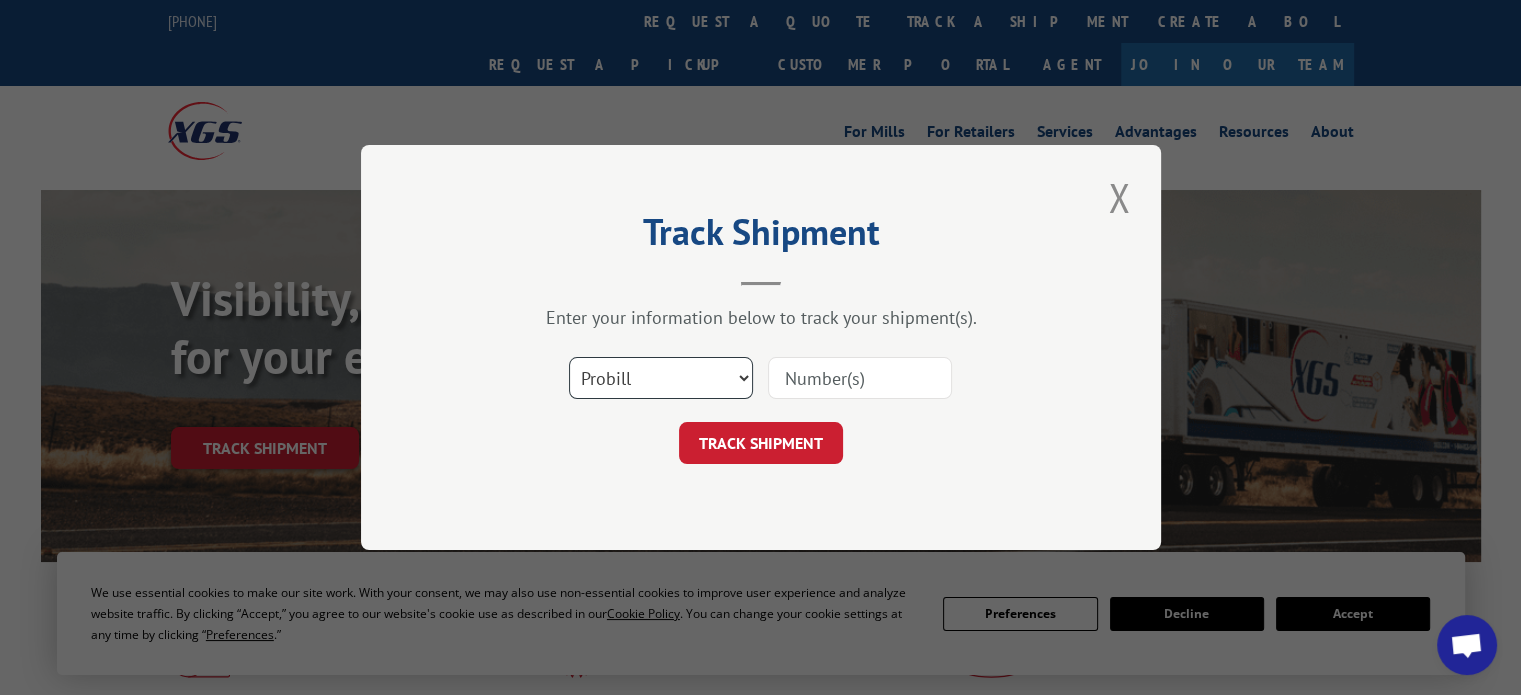 click on "Select category... Probill BOL PO" at bounding box center (661, 378) 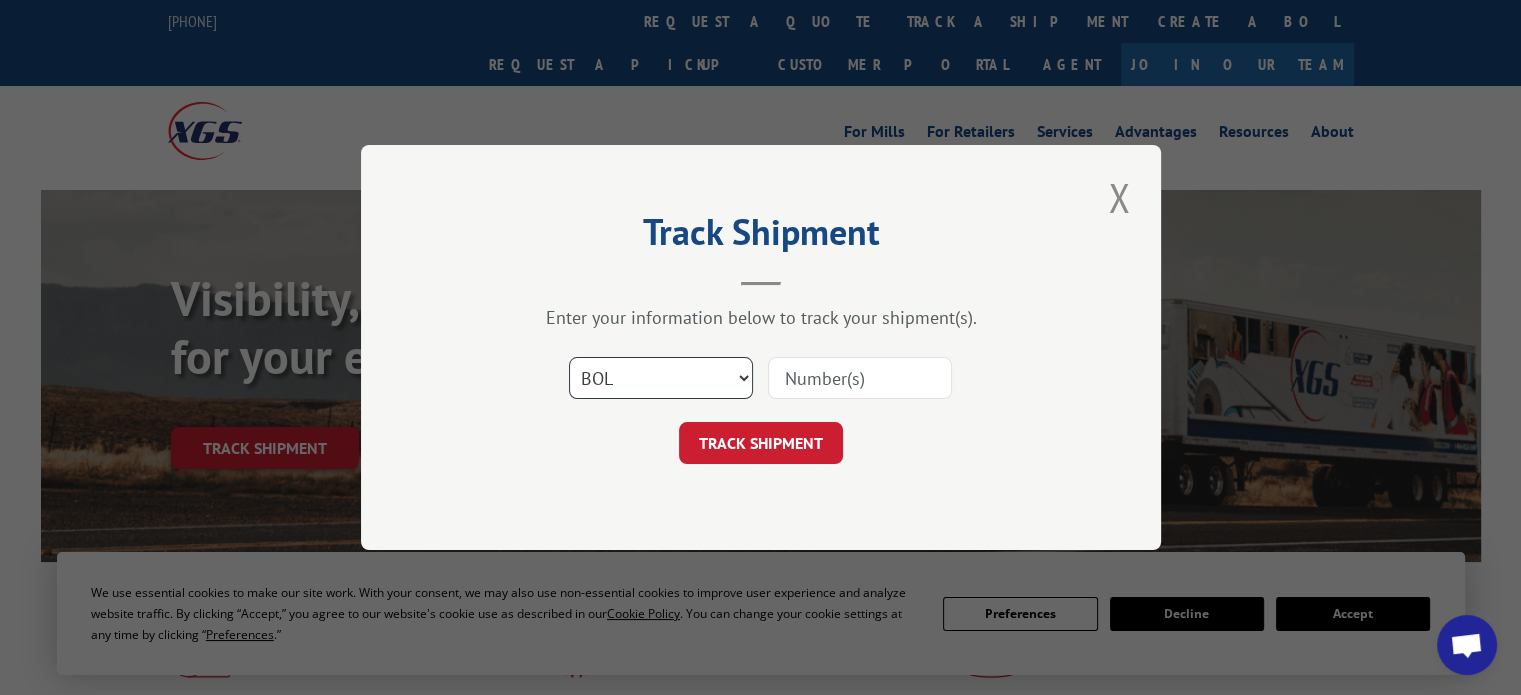 click on "Select category... Probill BOL PO" at bounding box center (661, 378) 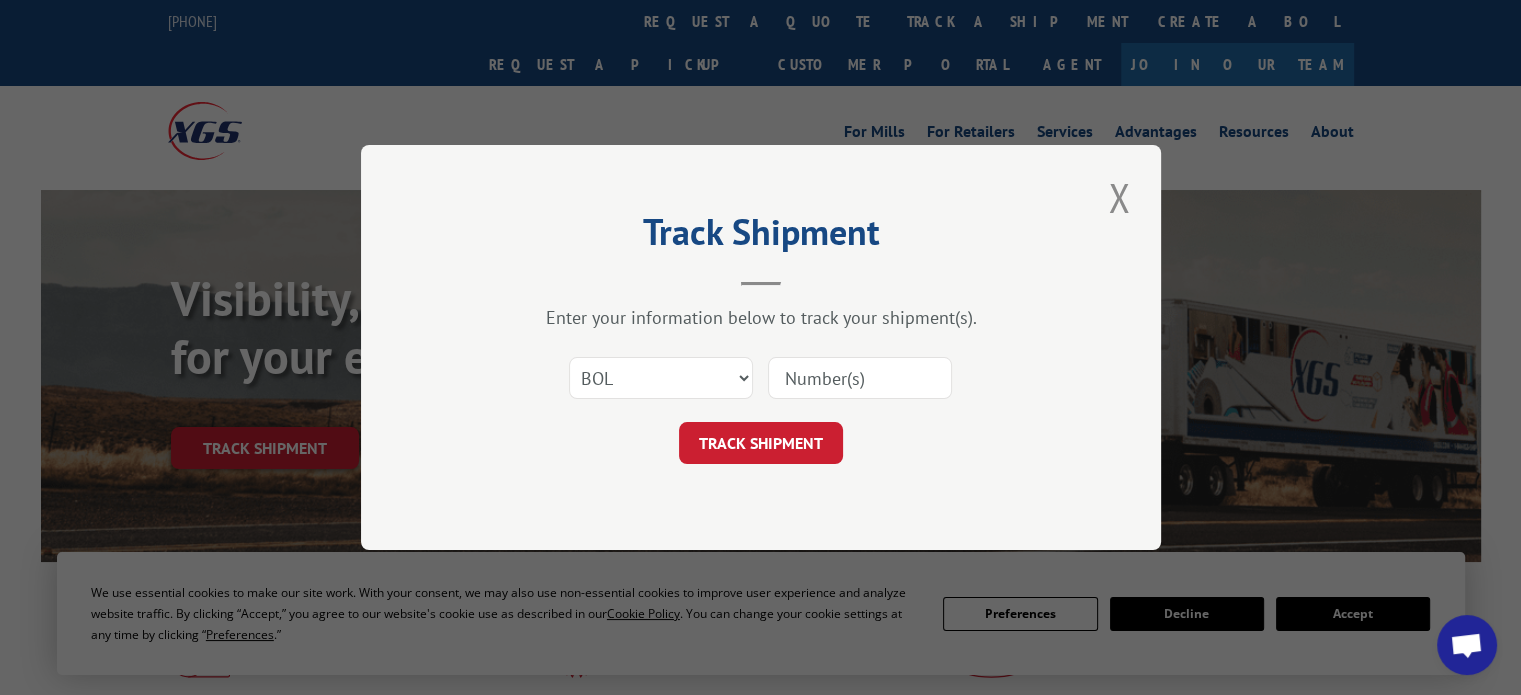 click at bounding box center (860, 378) 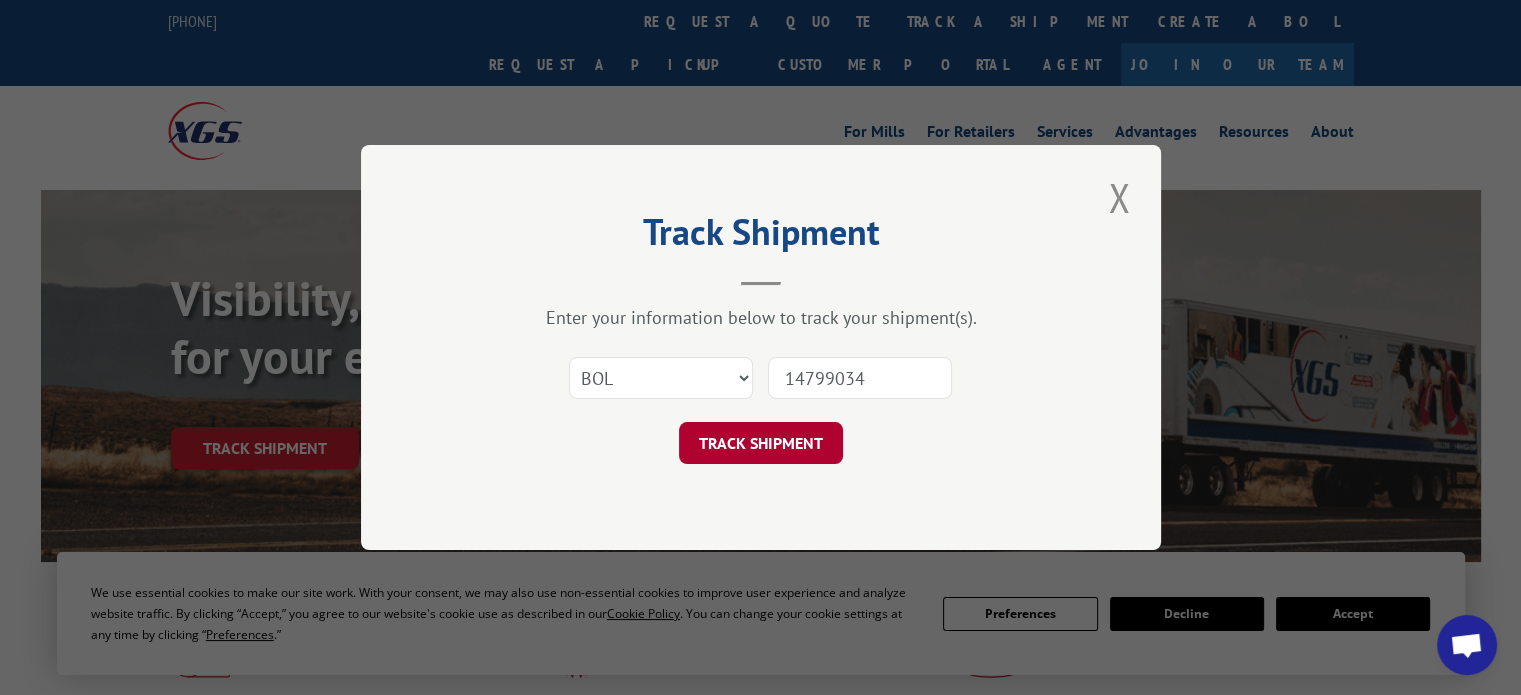 type on "14799034" 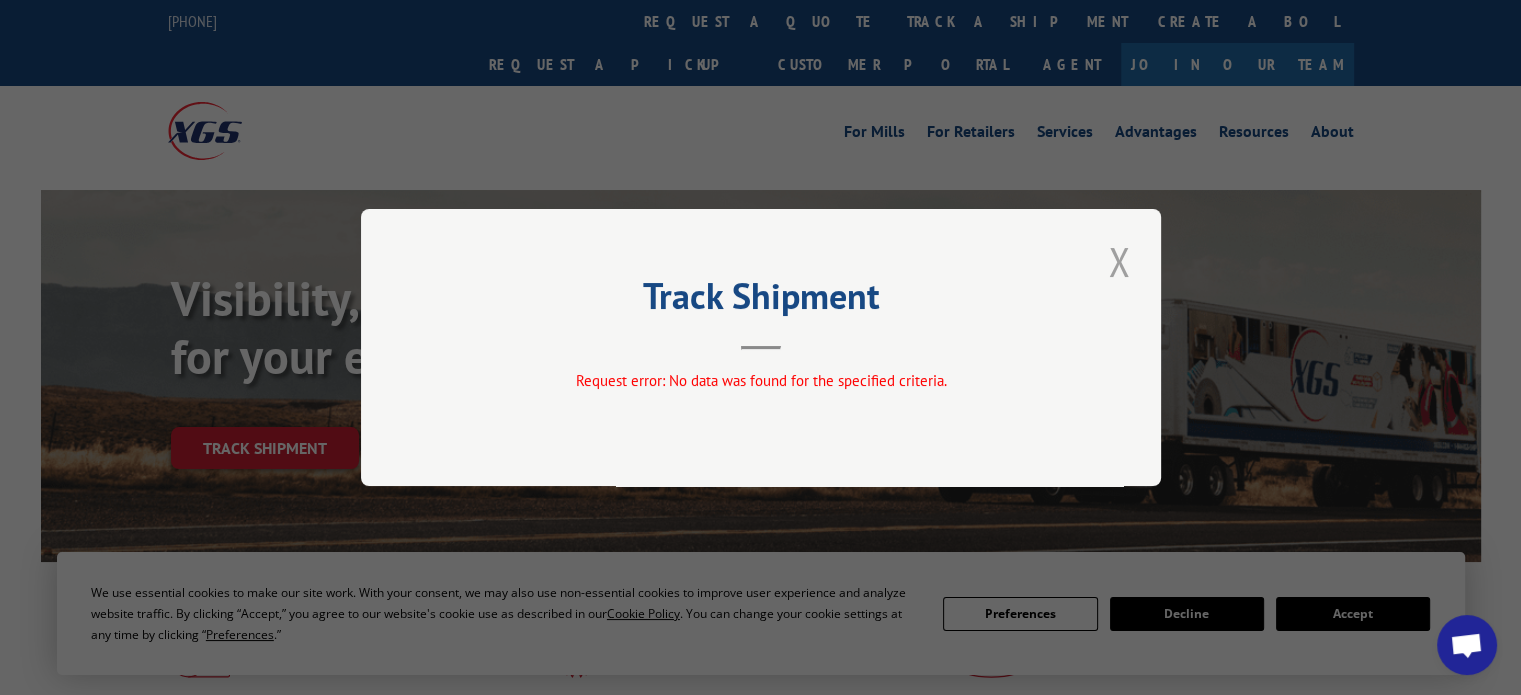 click at bounding box center [1119, 261] 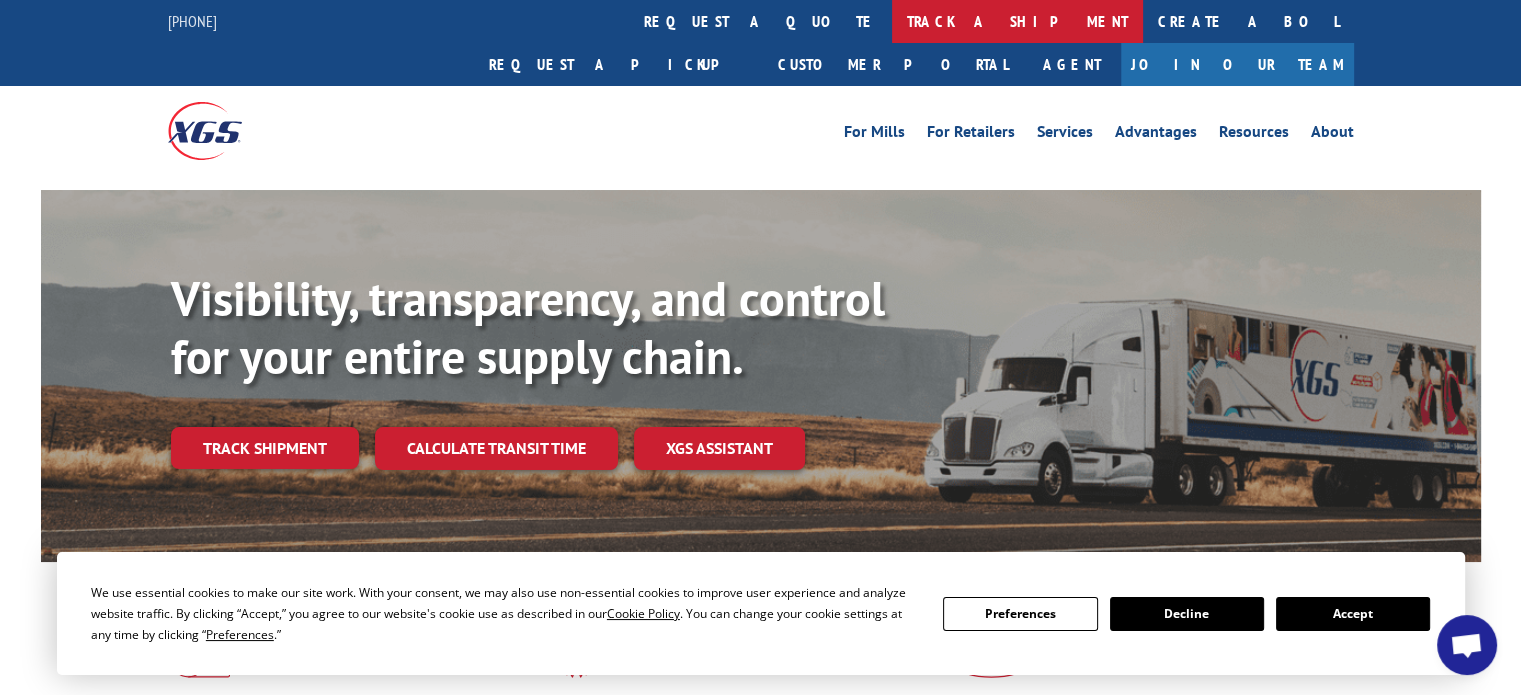 click on "track a shipment" at bounding box center (1017, 21) 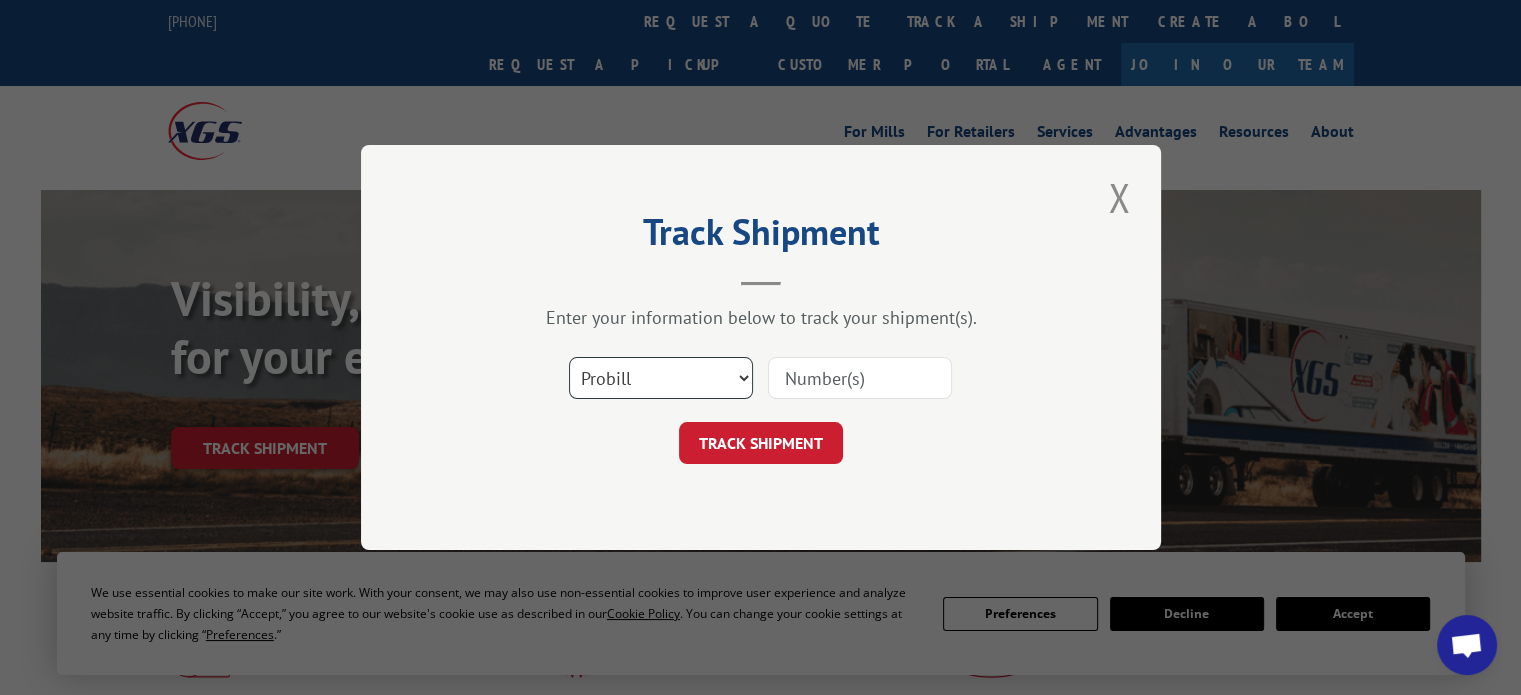 click on "Select category... Probill BOL PO" at bounding box center (661, 378) 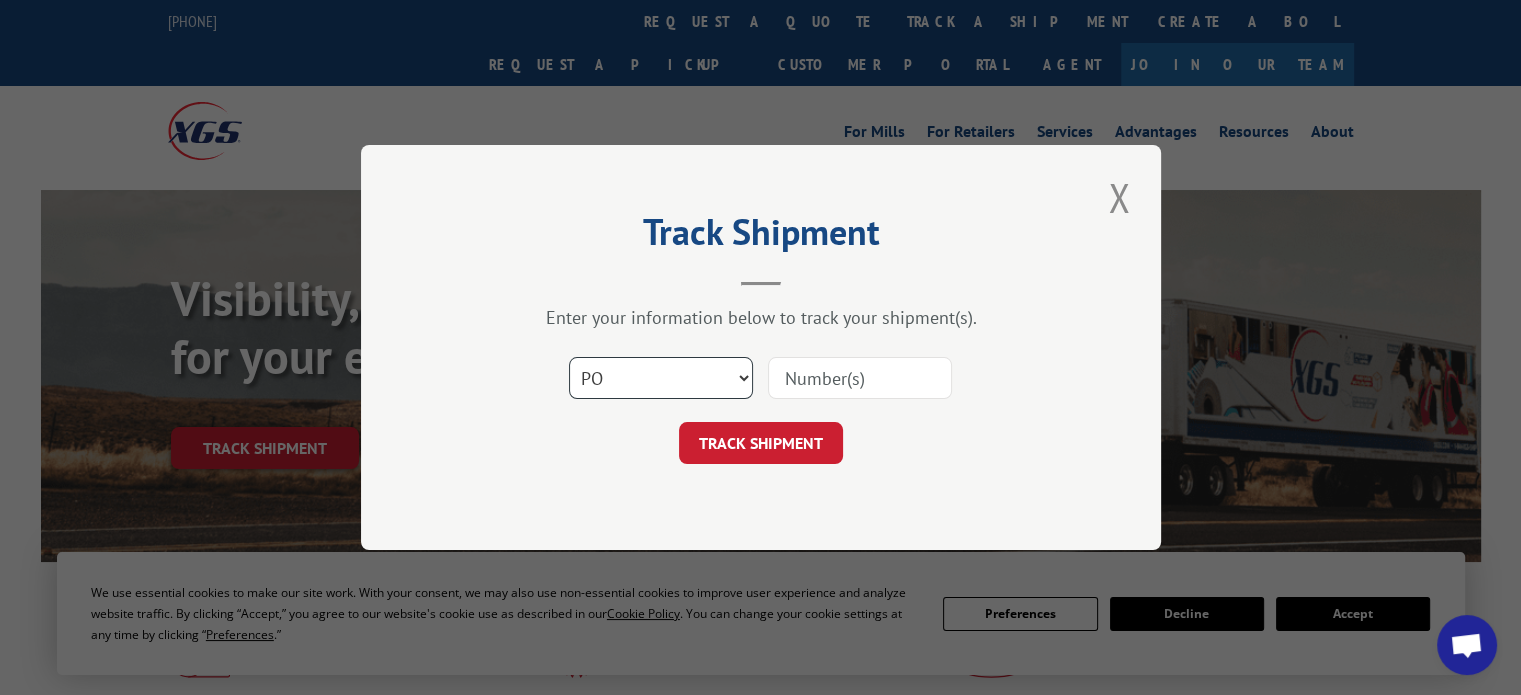 click on "Select category... Probill BOL PO" at bounding box center [661, 378] 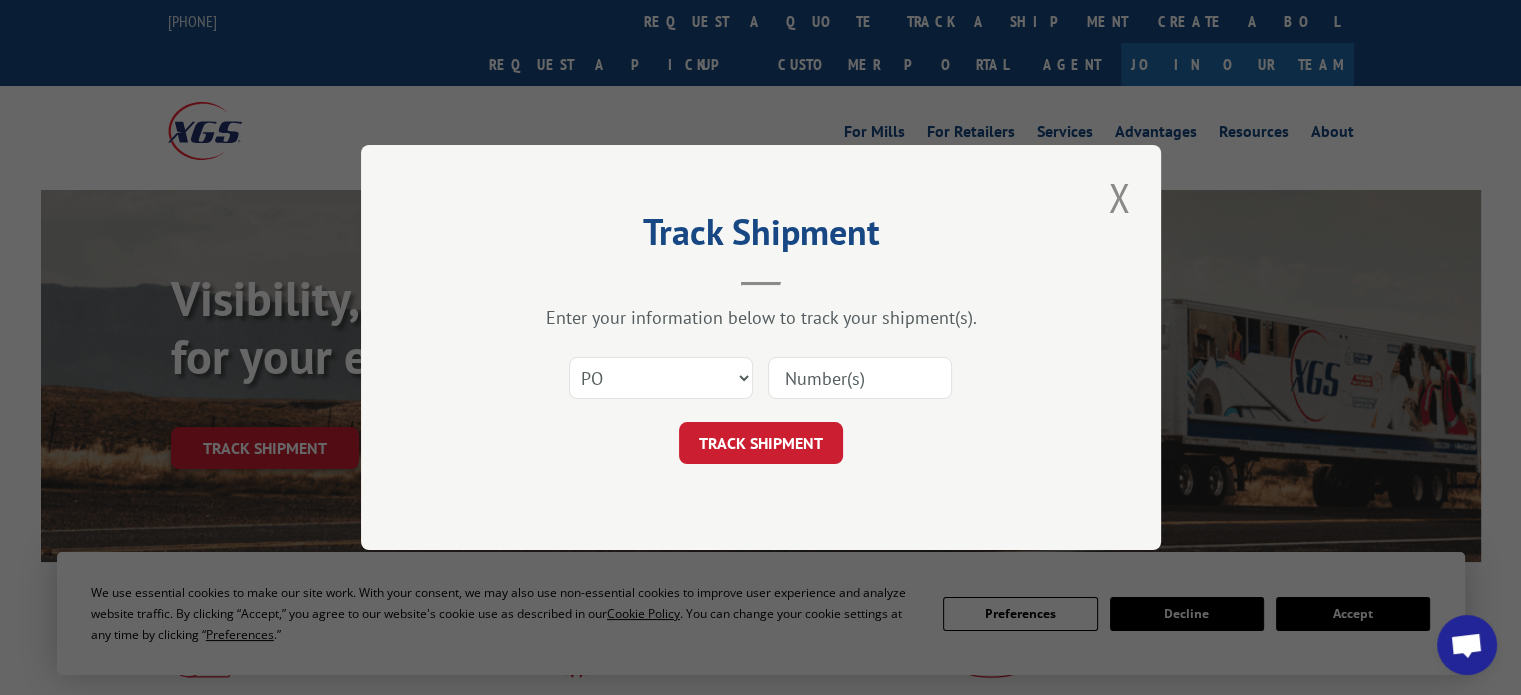click at bounding box center [860, 378] 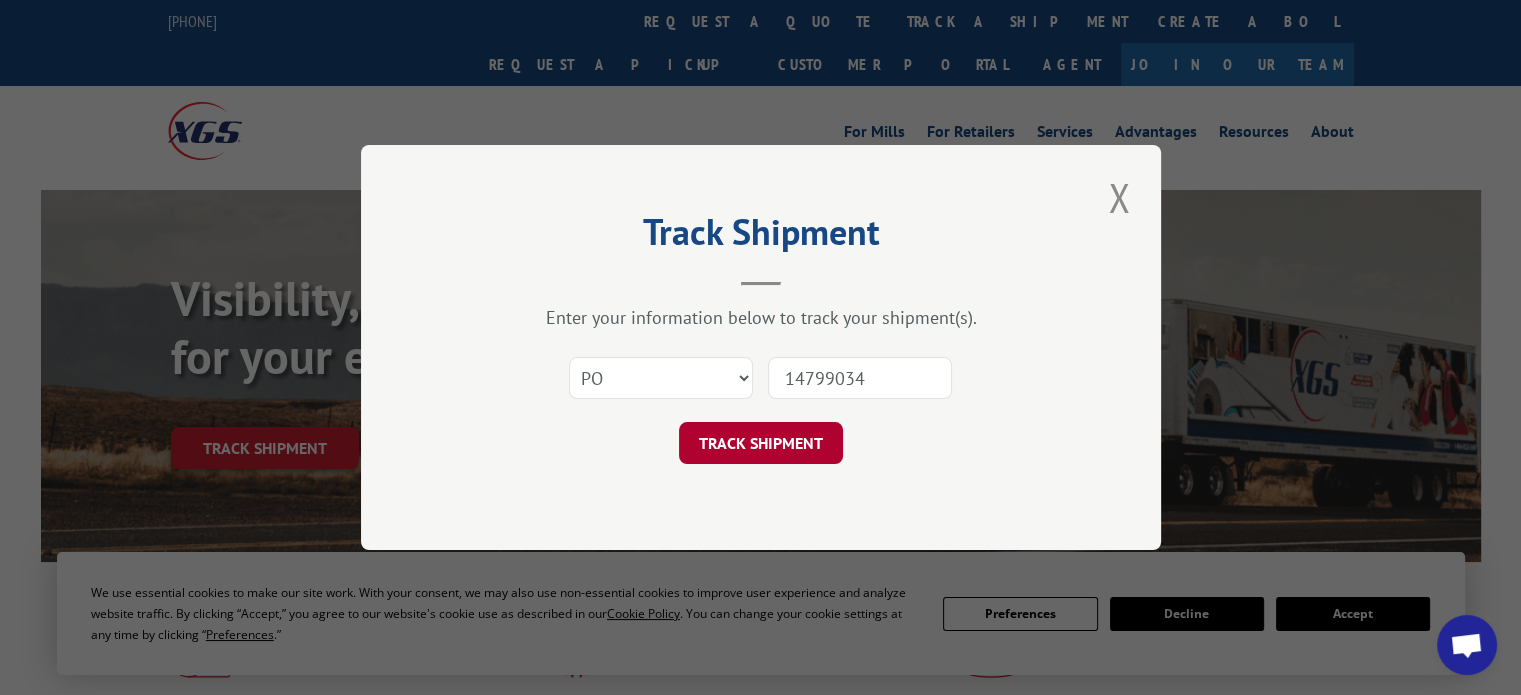 type on "14799034" 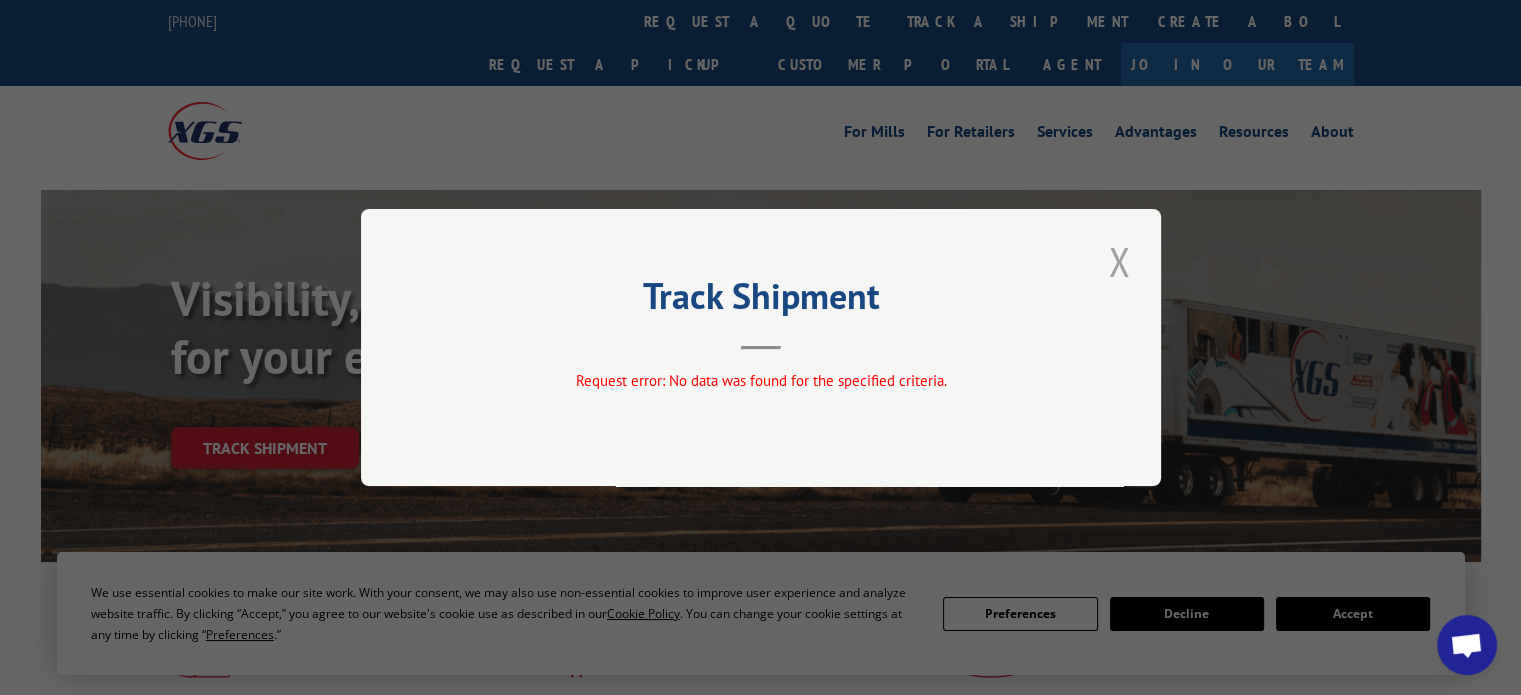 click at bounding box center (1119, 261) 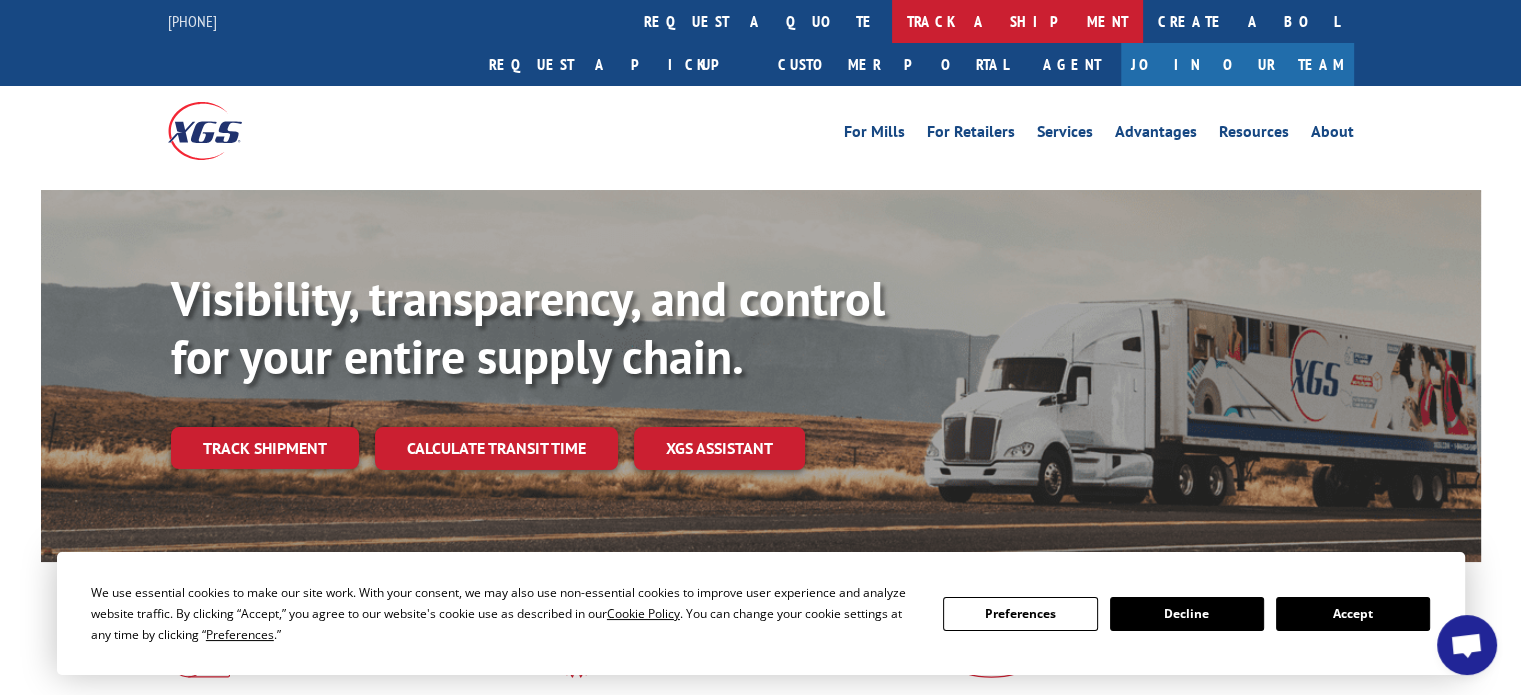 click on "track a shipment" at bounding box center (1017, 21) 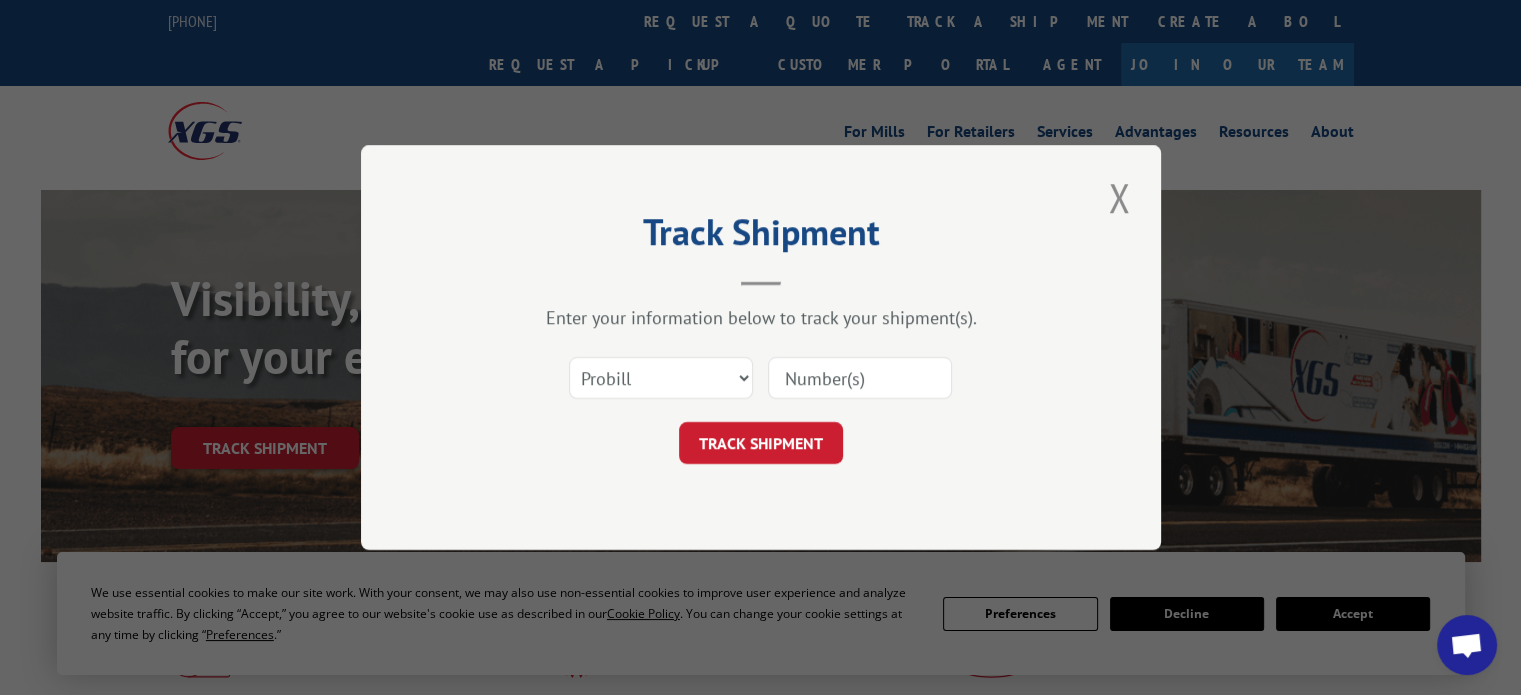 click at bounding box center (860, 378) 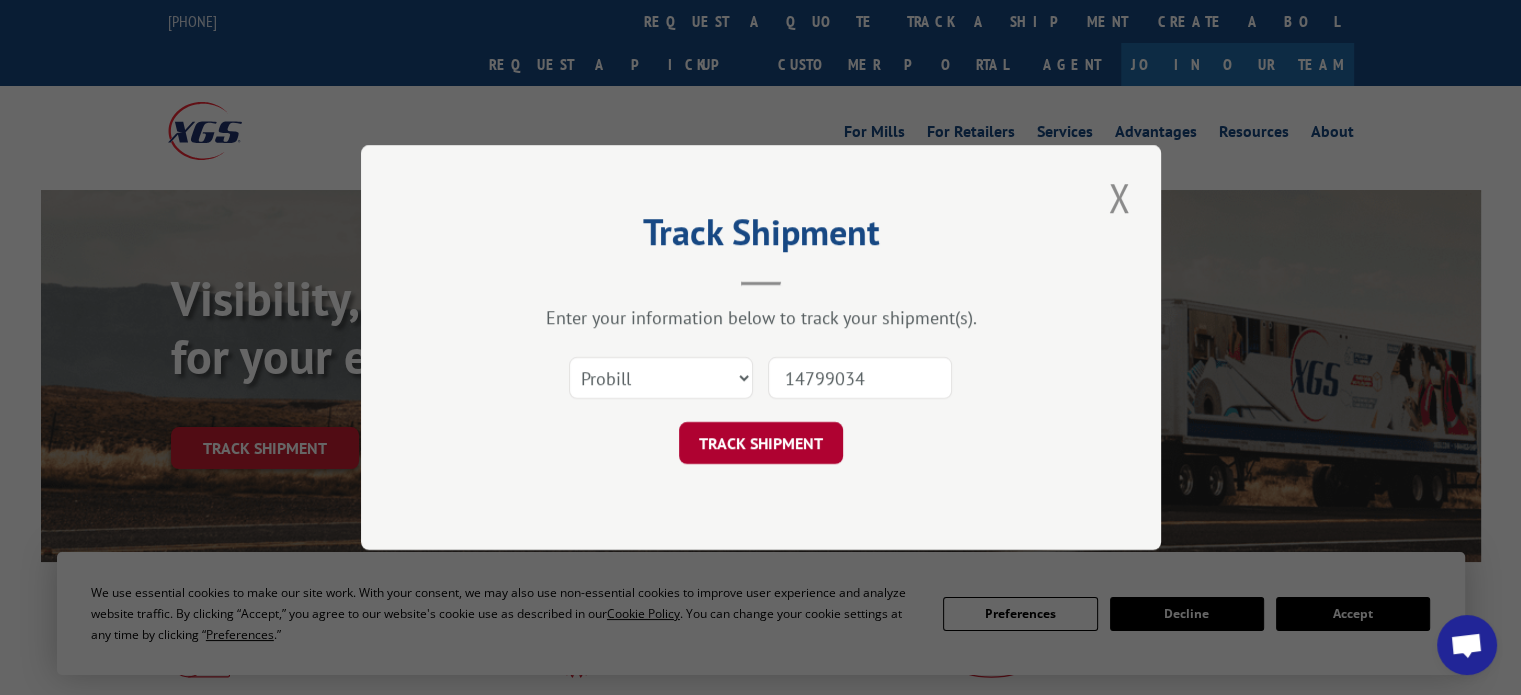 type on "14799034" 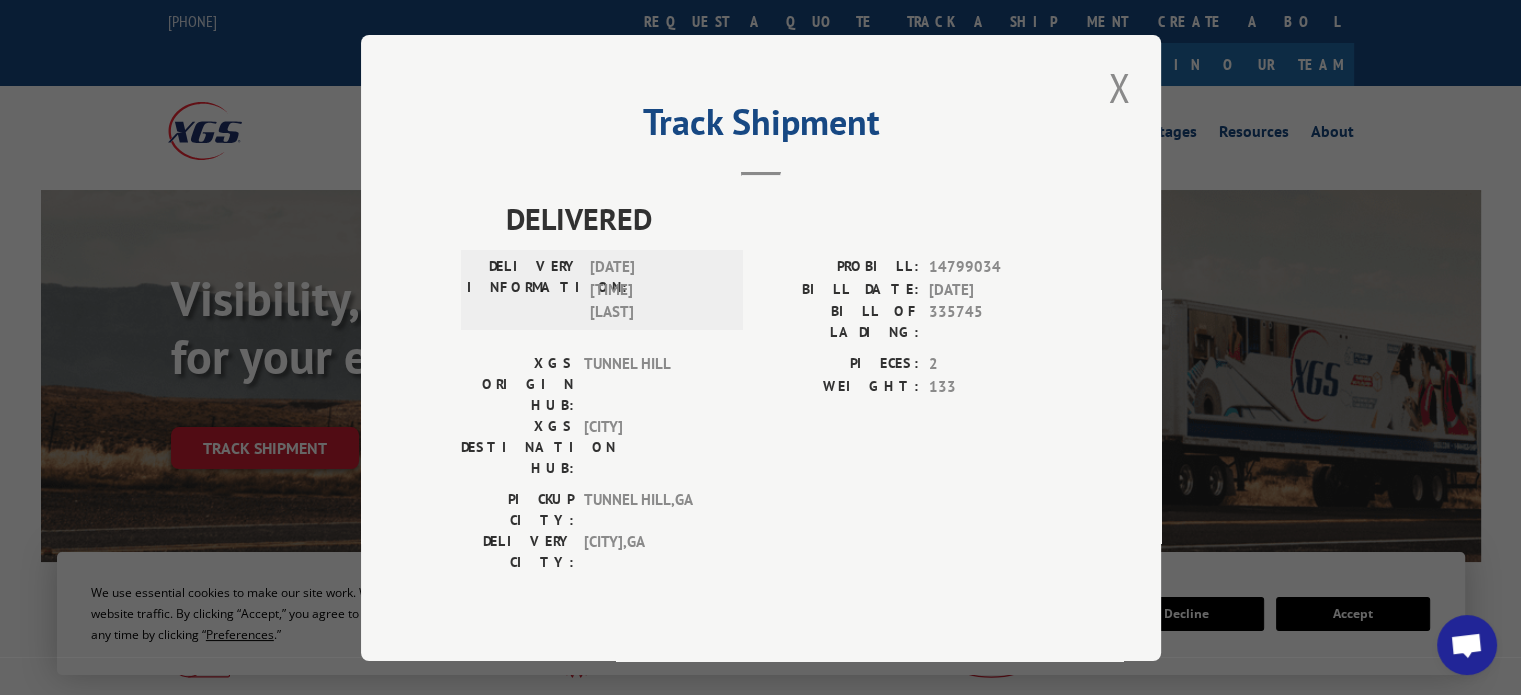 click on "Track Shipment DELIVERED DELIVERY INFORMATION: 02/22/2023 11:42 am [FIRST] PROBILL: 14799034 BILL DATE: 02/17/2023 BILL OF LADING: 335745 XGS ORIGIN HUB: [CITY] XGS DESTINATION HUB: [CITY] PIECES: 2 WEIGHT: 133 PICKUP CITY: [CITY] , [STATE] DELIVERY CITY: [CITY] , [STATE]" at bounding box center [760, 347] 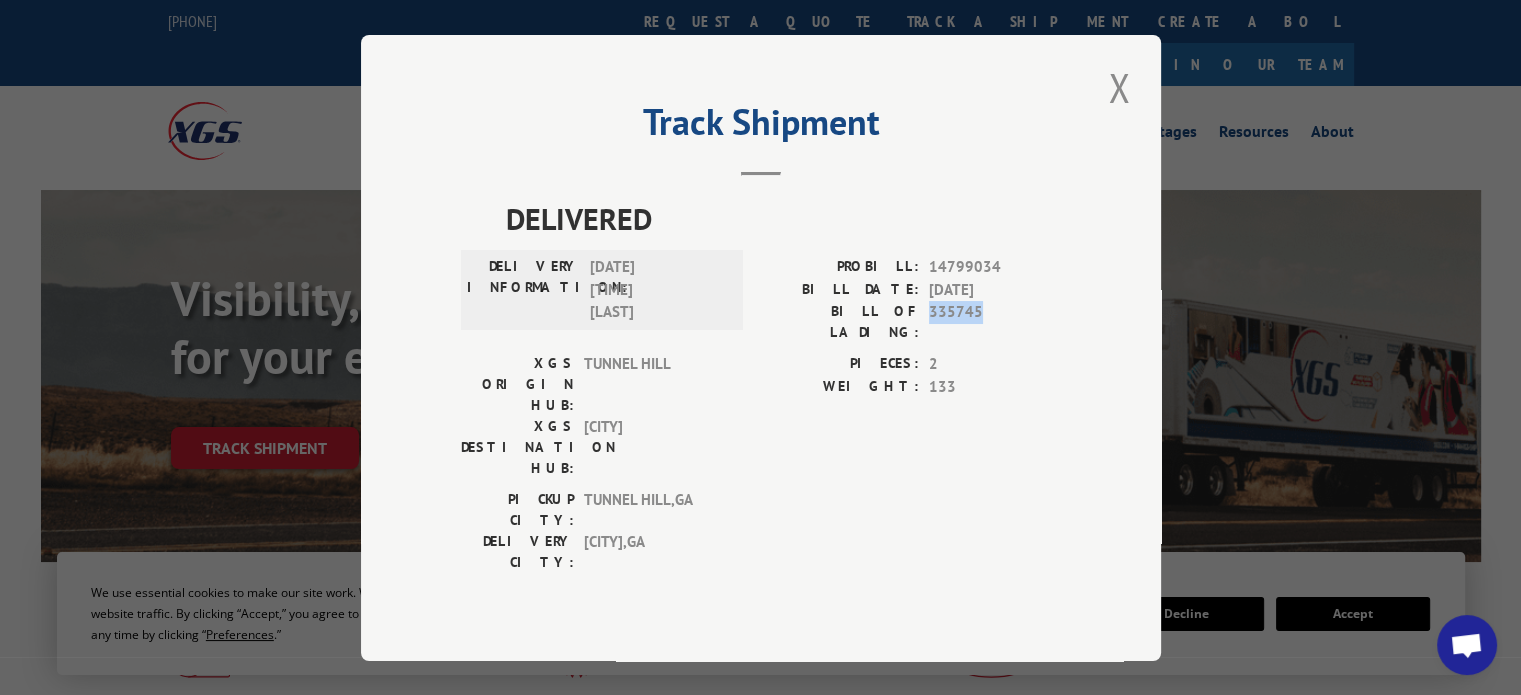 drag, startPoint x: 932, startPoint y: 328, endPoint x: 987, endPoint y: 326, distance: 55.03635 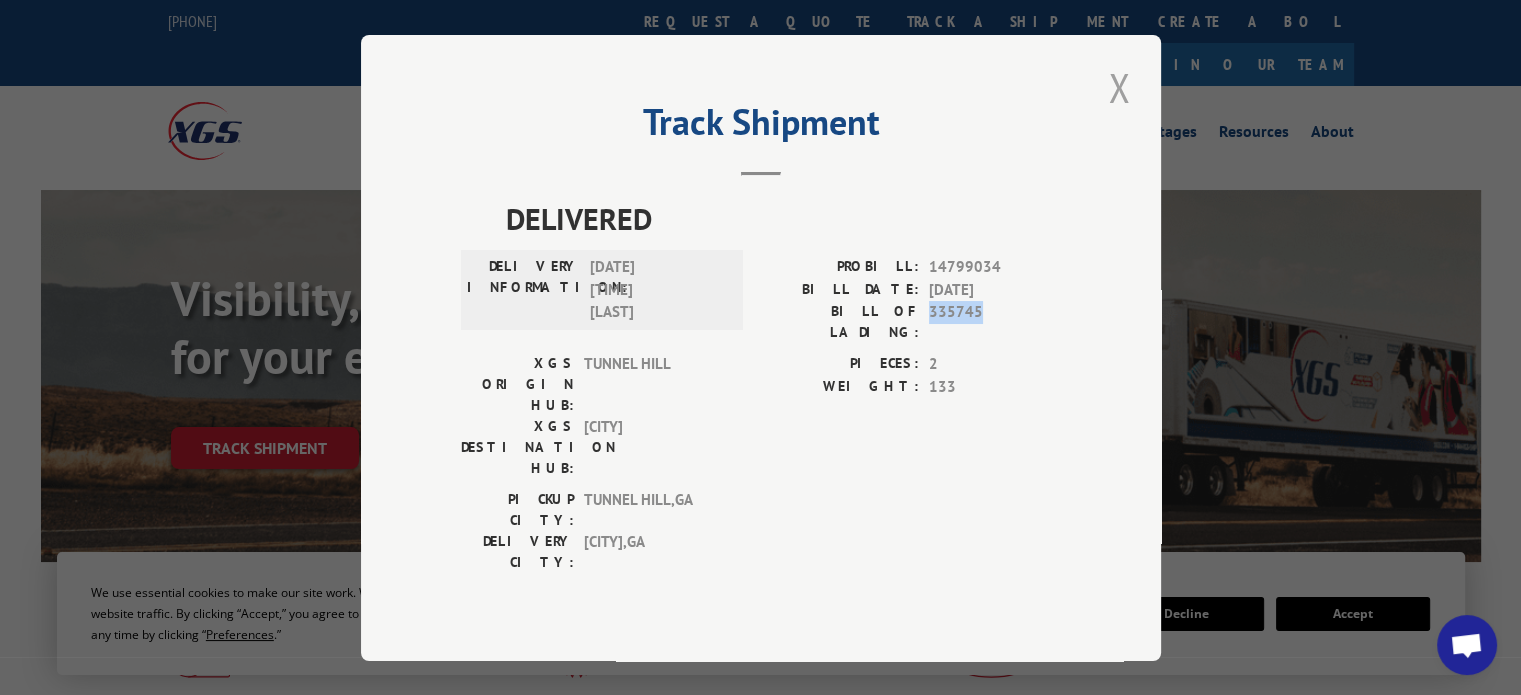 click at bounding box center (1119, 87) 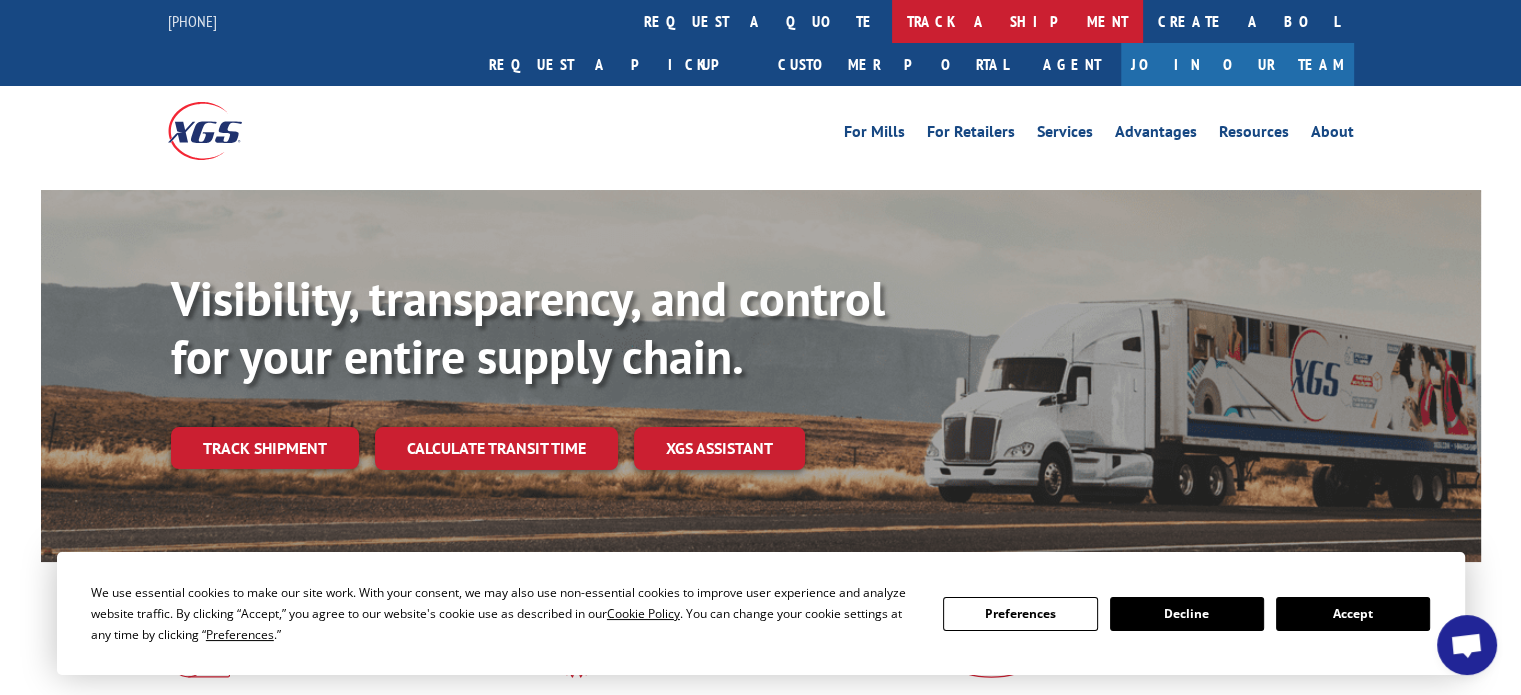 click on "track a shipment" at bounding box center (1017, 21) 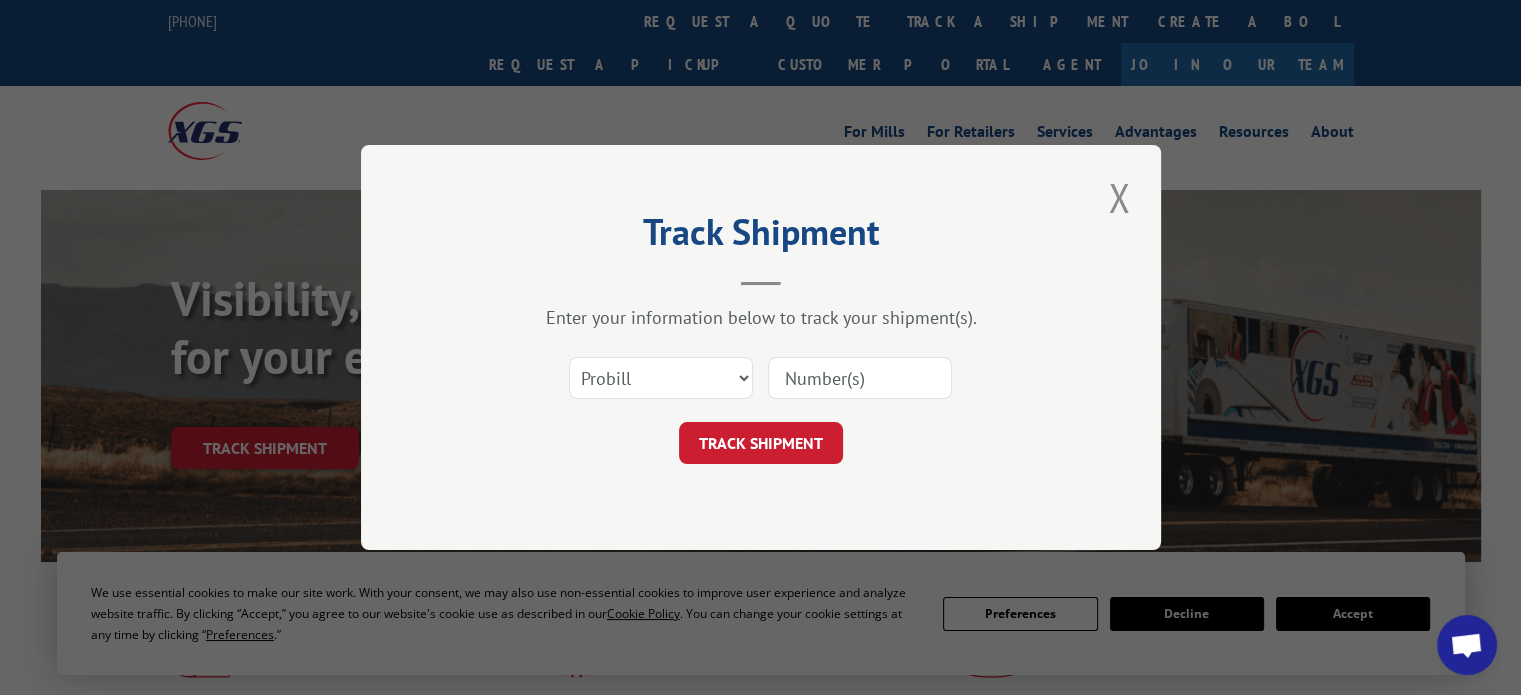 click at bounding box center [860, 378] 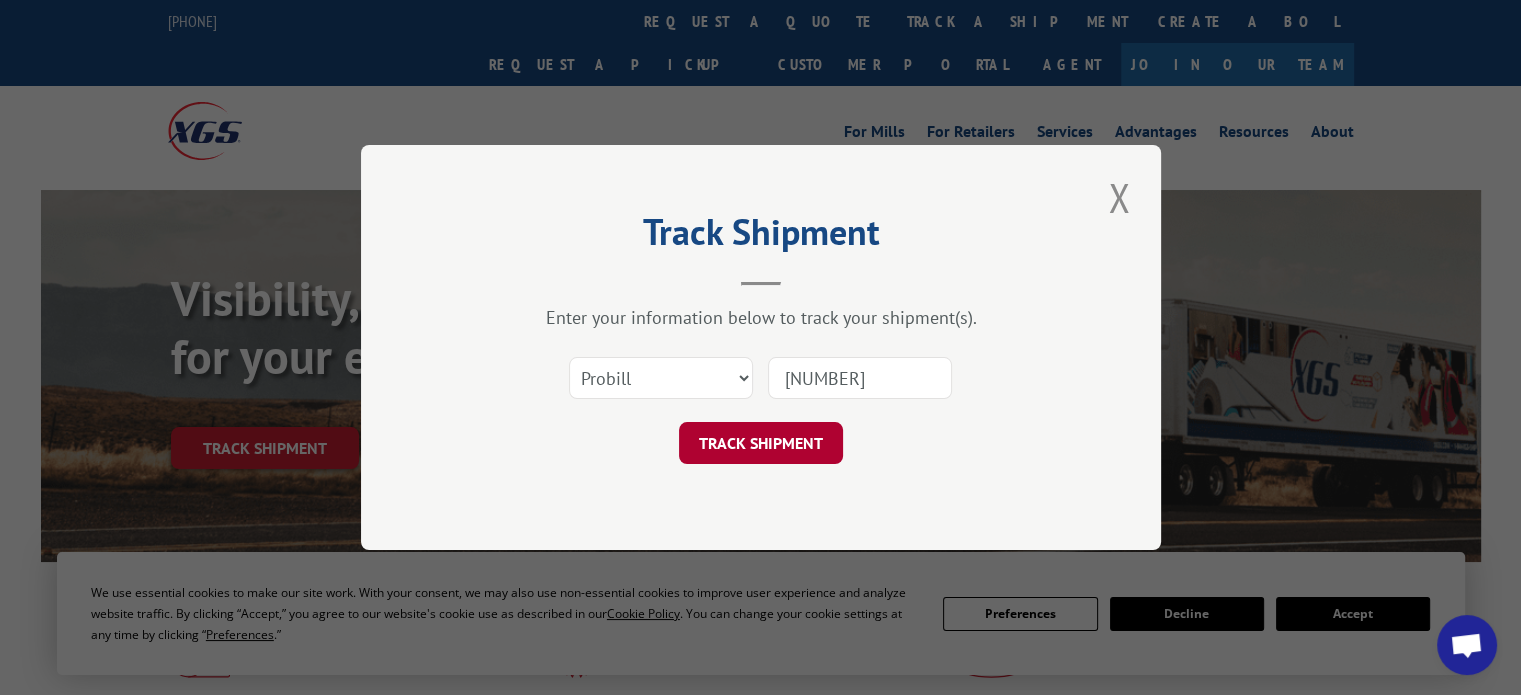 type on "[NUMBER]" 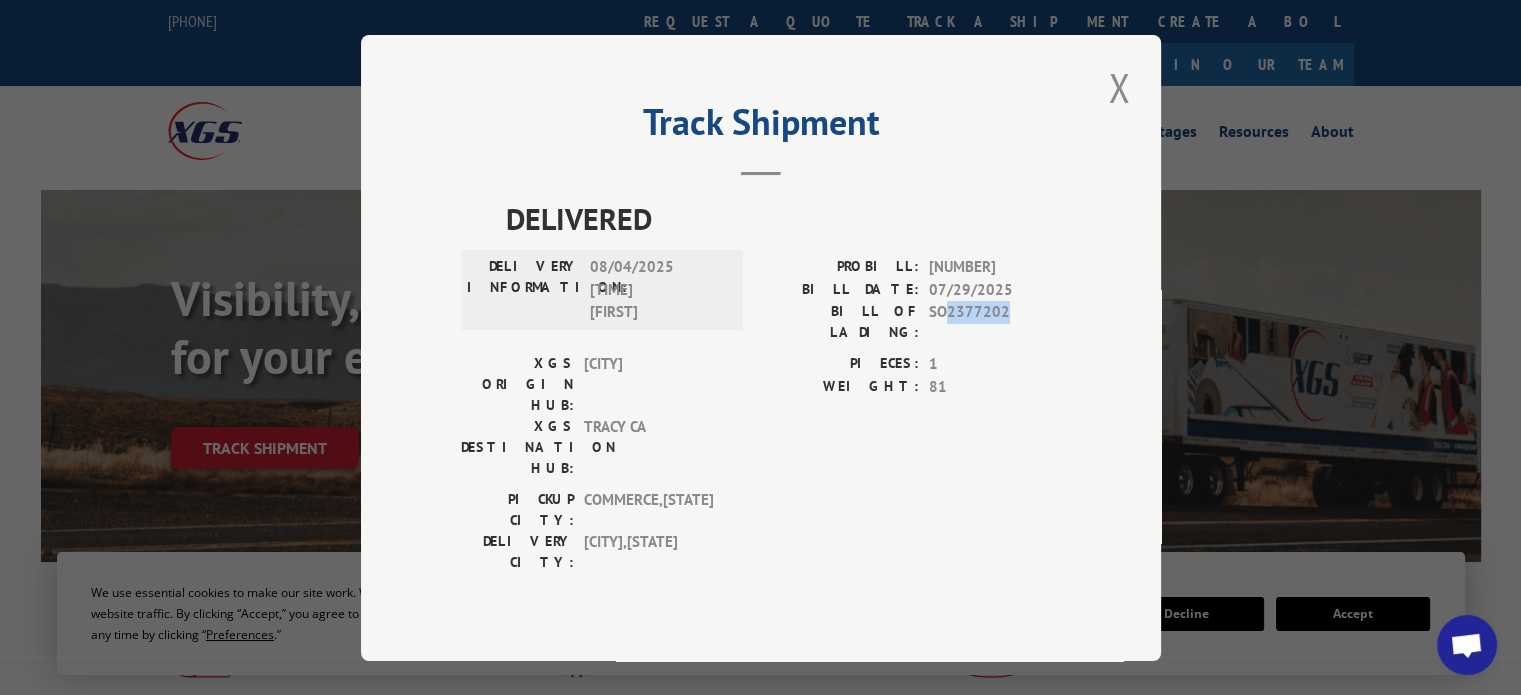 drag, startPoint x: 948, startPoint y: 334, endPoint x: 1008, endPoint y: 335, distance: 60.00833 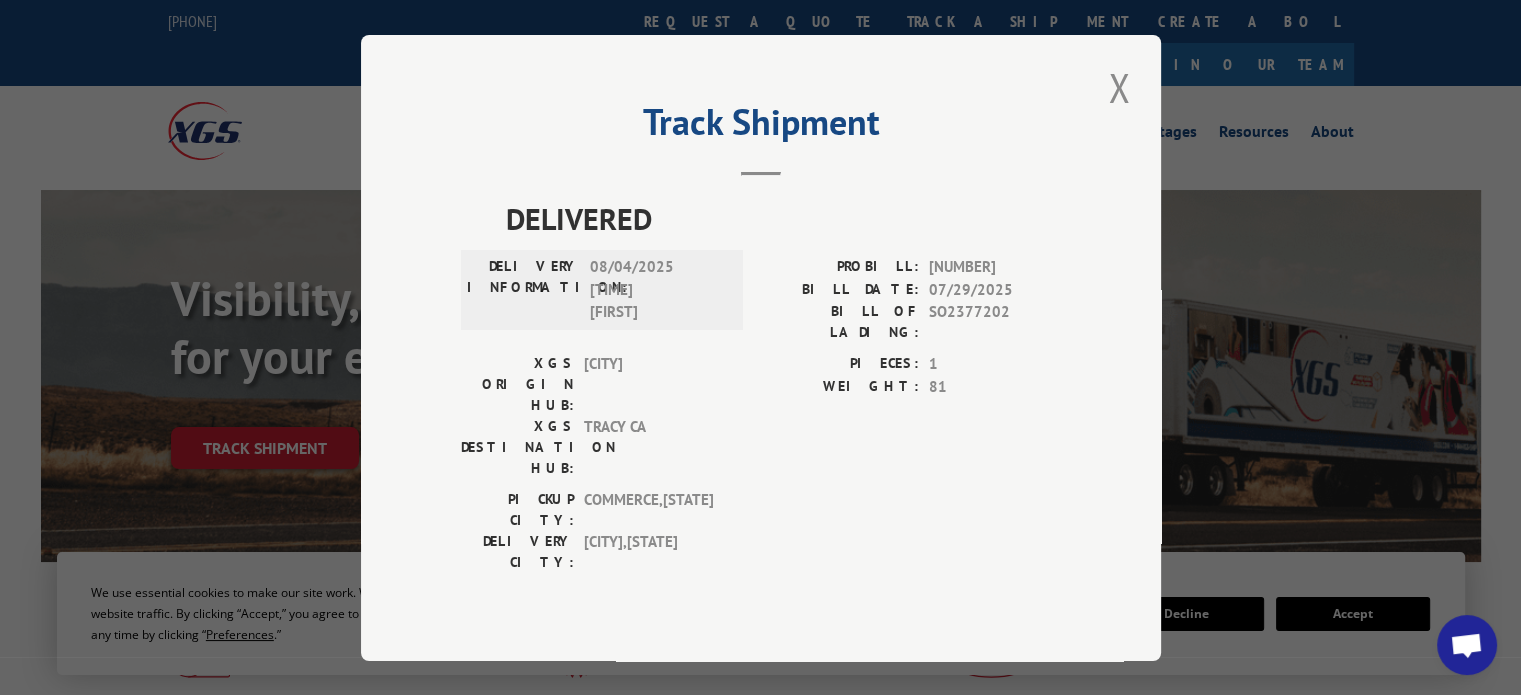 click on "[NUMBER]" at bounding box center (995, 267) 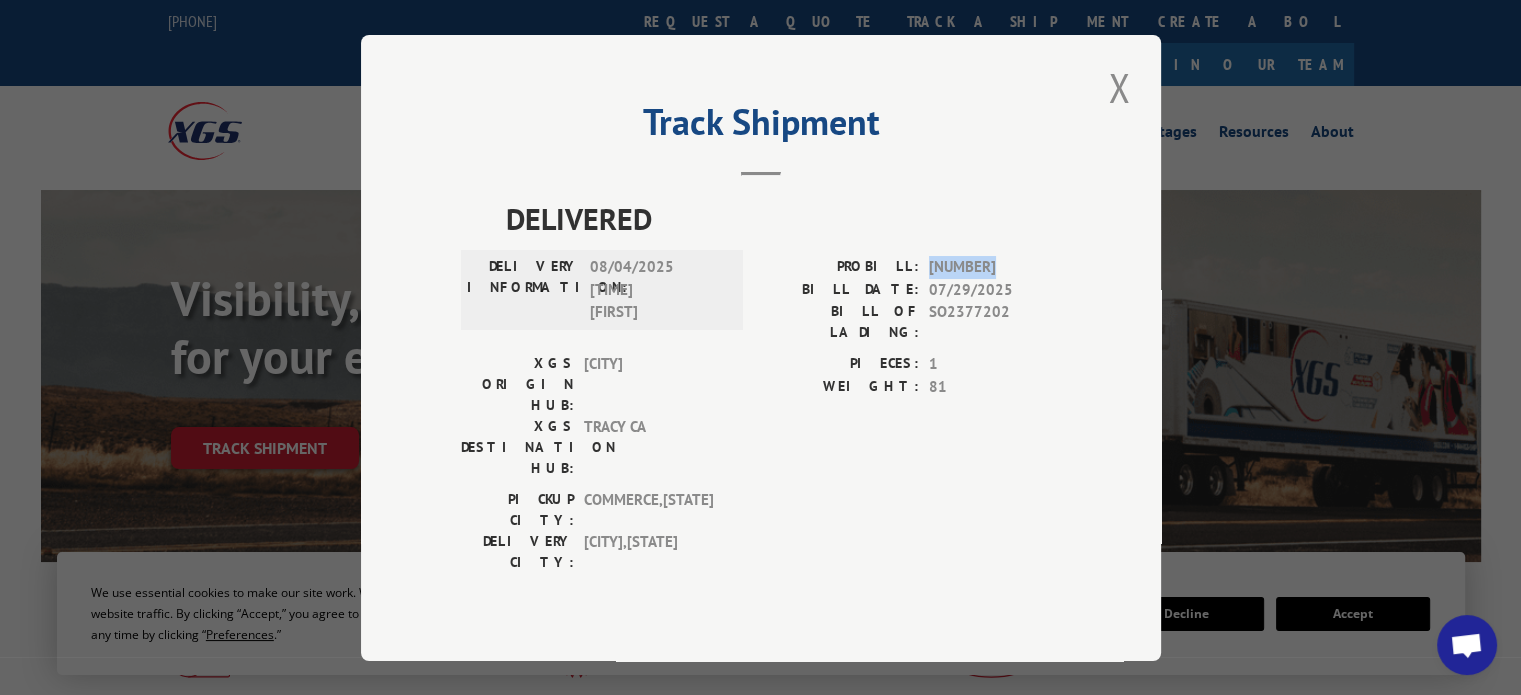 drag, startPoint x: 932, startPoint y: 285, endPoint x: 1004, endPoint y: 284, distance: 72.00694 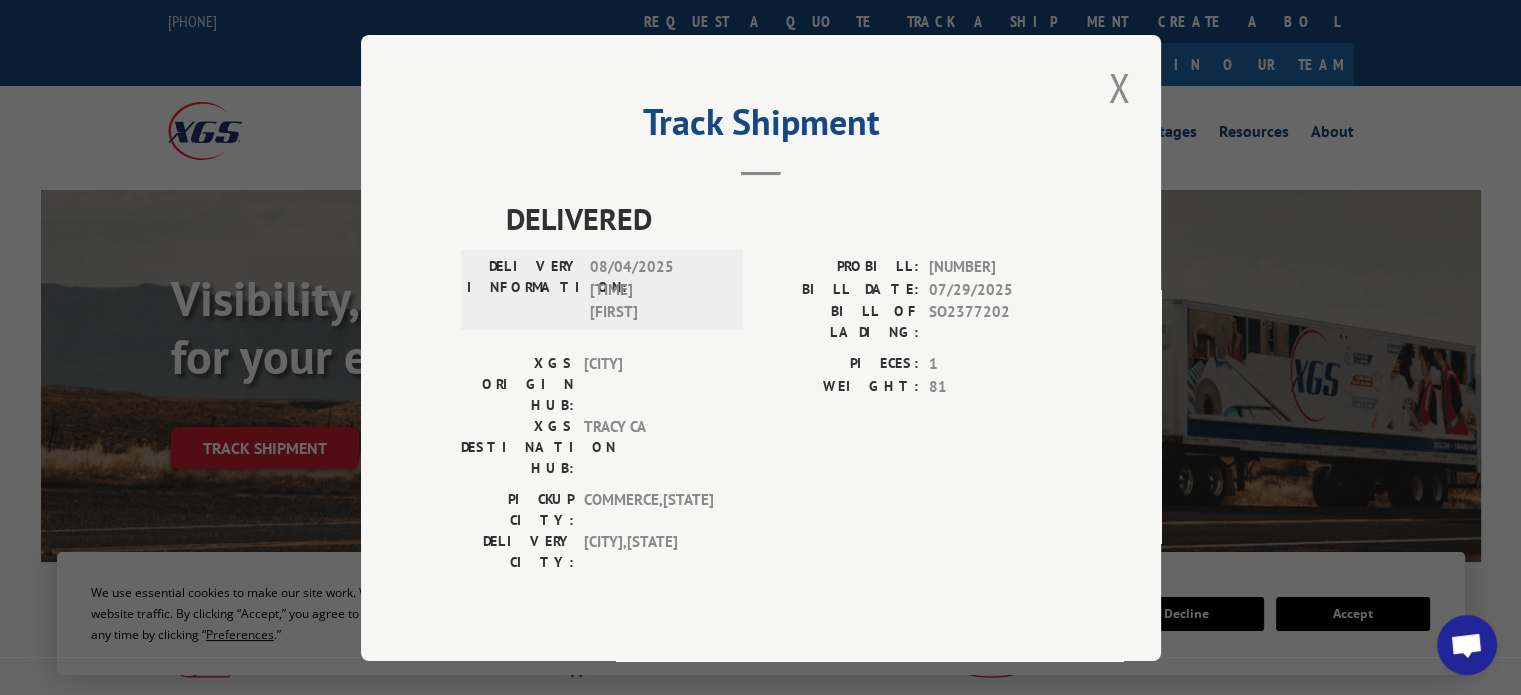 click on "DELIVERED" at bounding box center (783, 218) 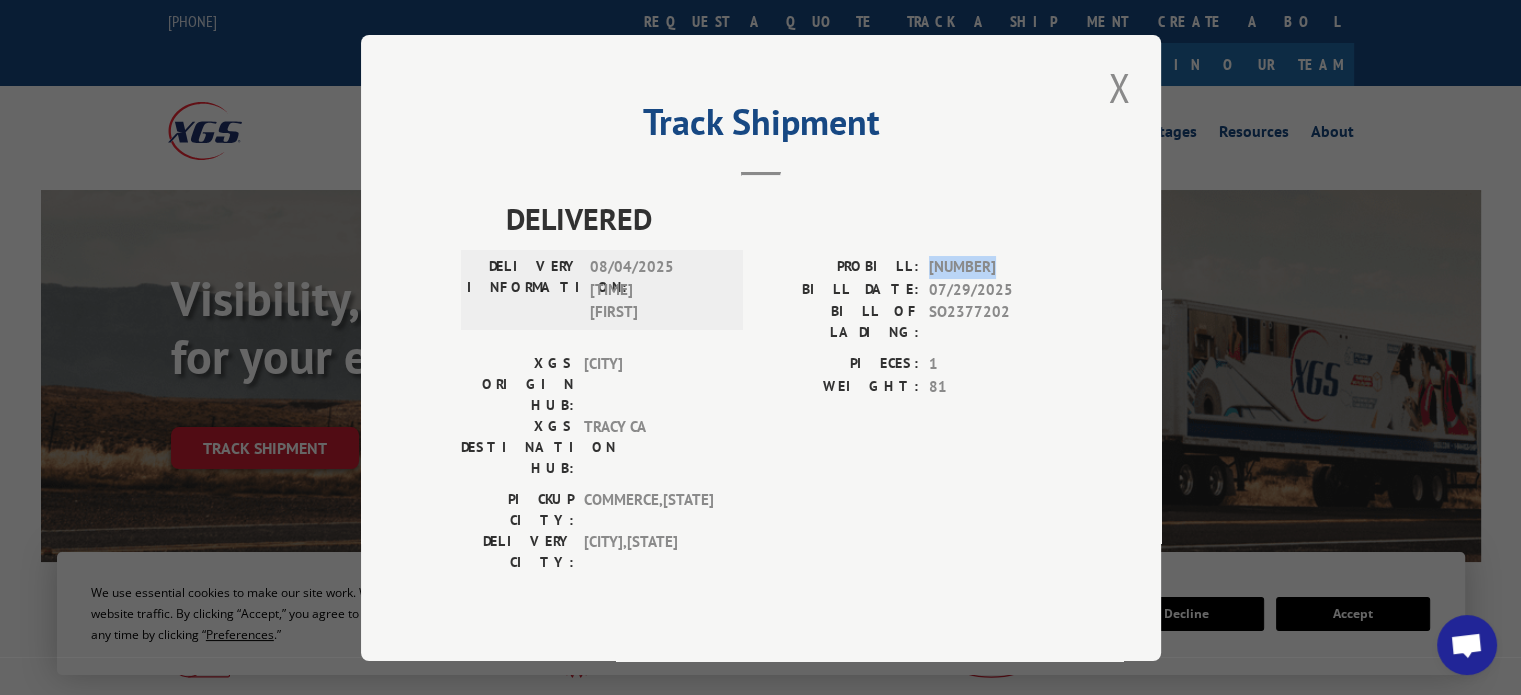 drag, startPoint x: 930, startPoint y: 290, endPoint x: 1020, endPoint y: 295, distance: 90.13878 